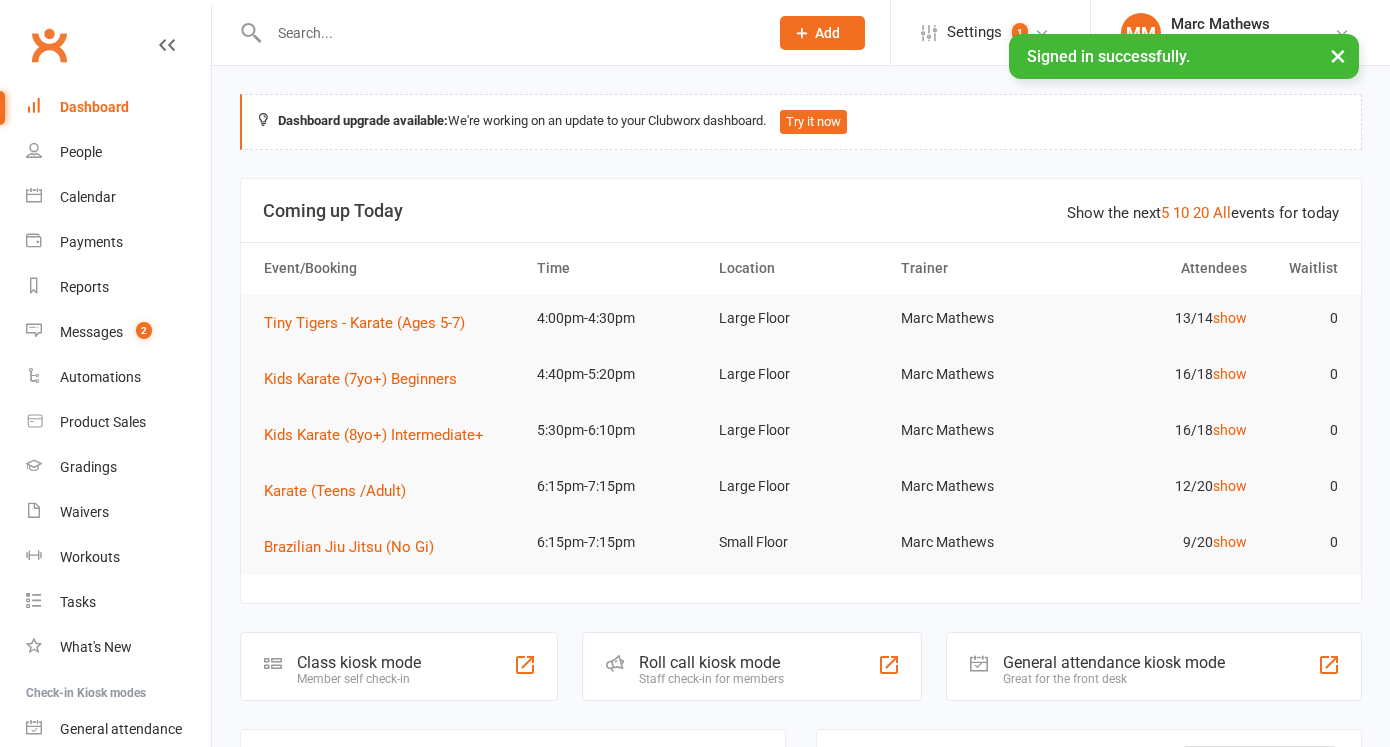 scroll, scrollTop: 0, scrollLeft: 0, axis: both 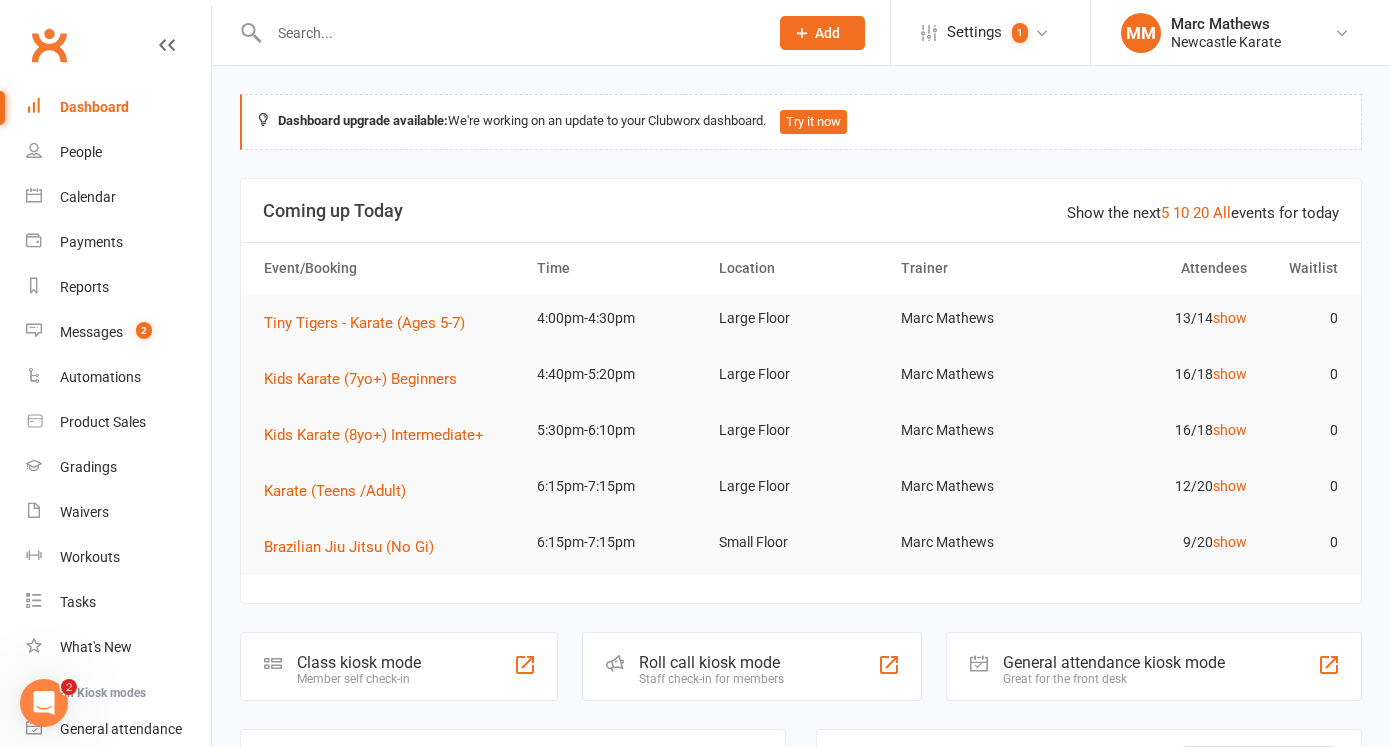 click at bounding box center (508, 33) 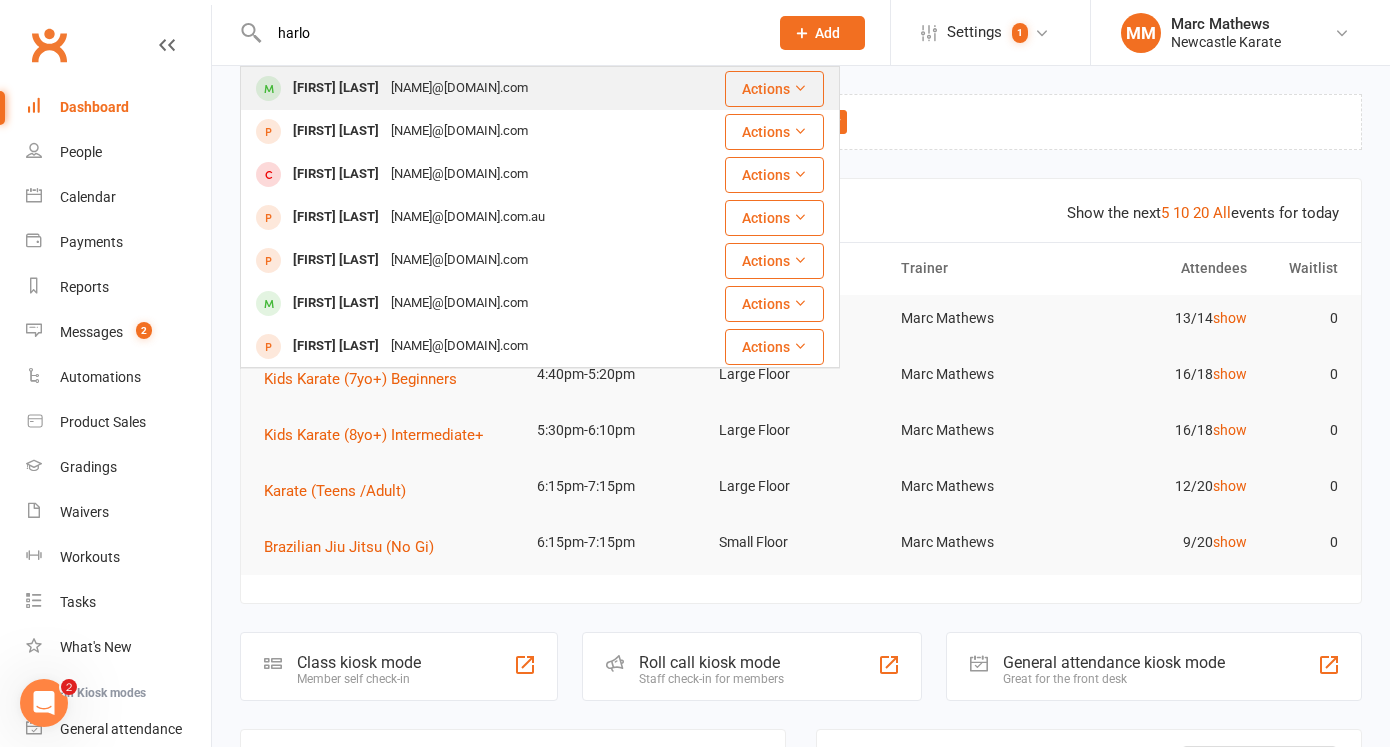 type on "harlo" 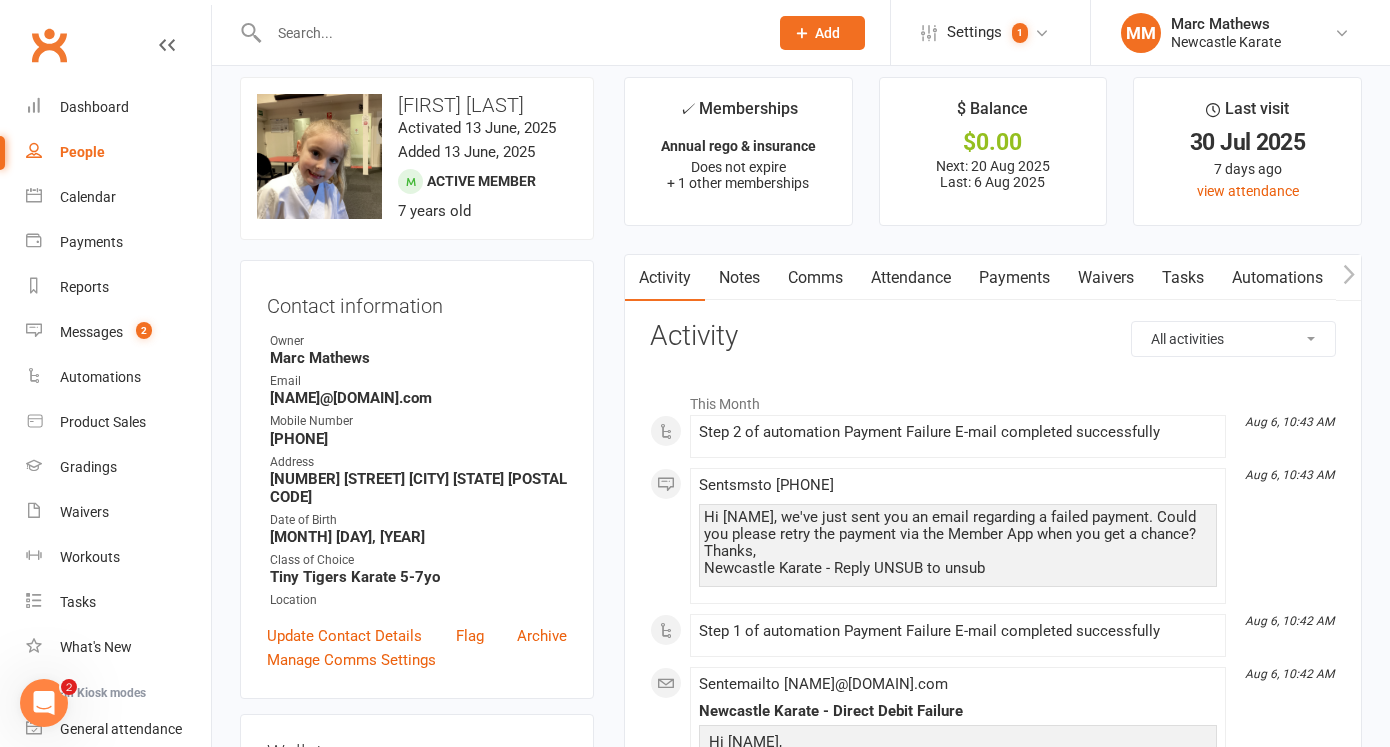 scroll, scrollTop: 0, scrollLeft: 0, axis: both 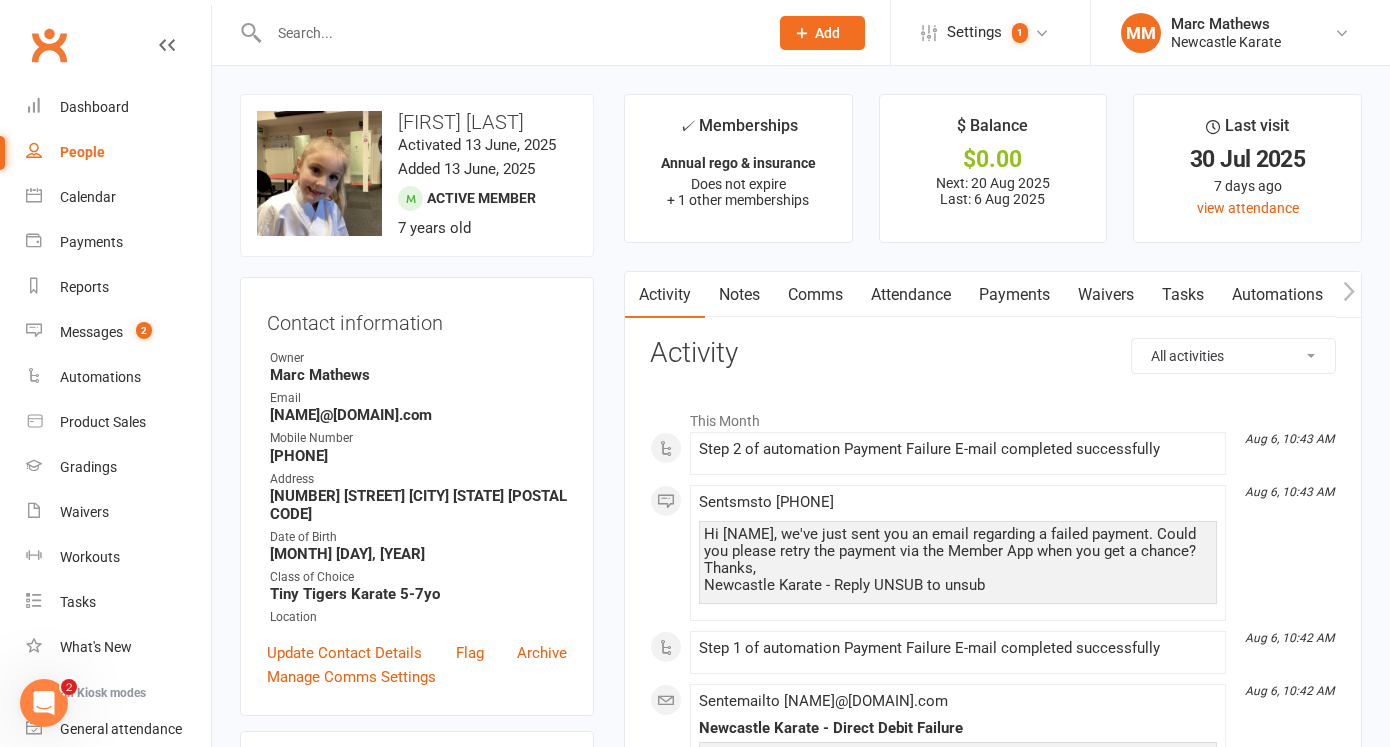 click on "Payments" at bounding box center (1014, 295) 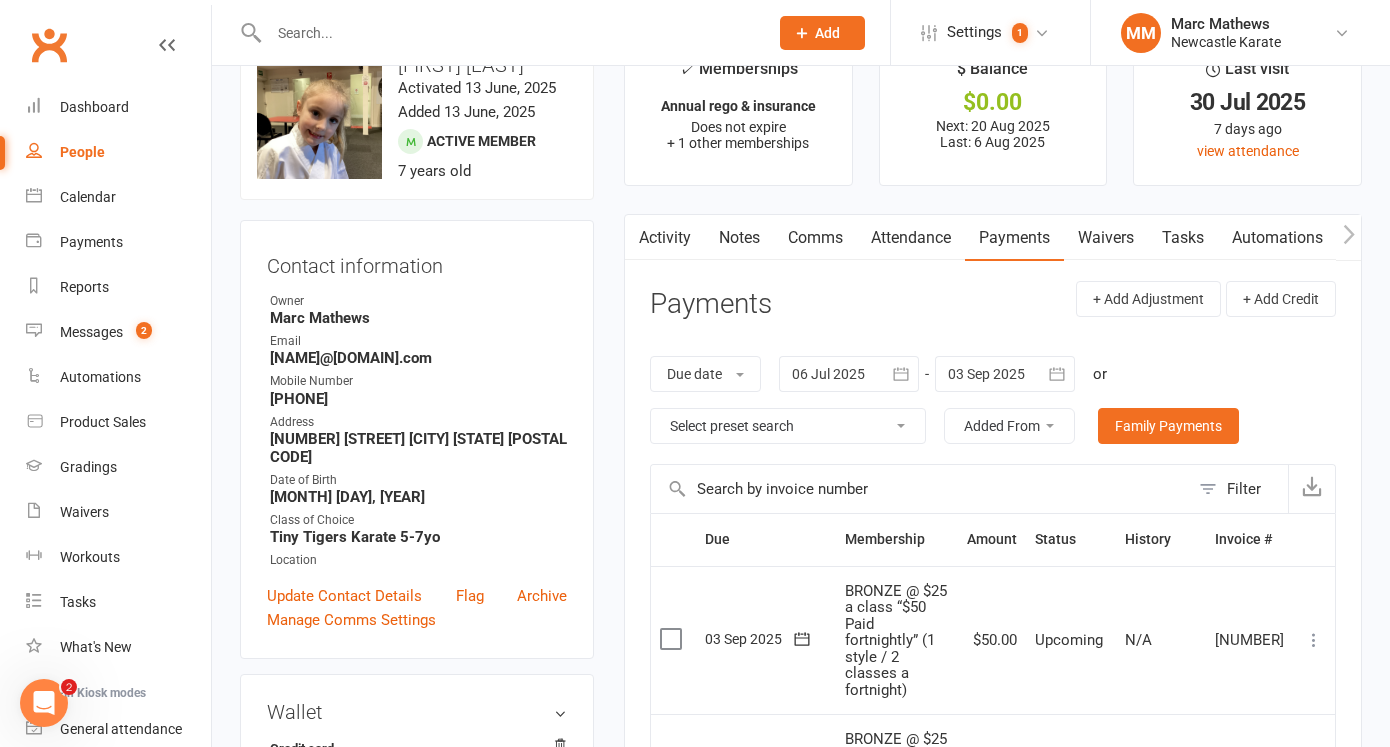 scroll, scrollTop: 18, scrollLeft: 0, axis: vertical 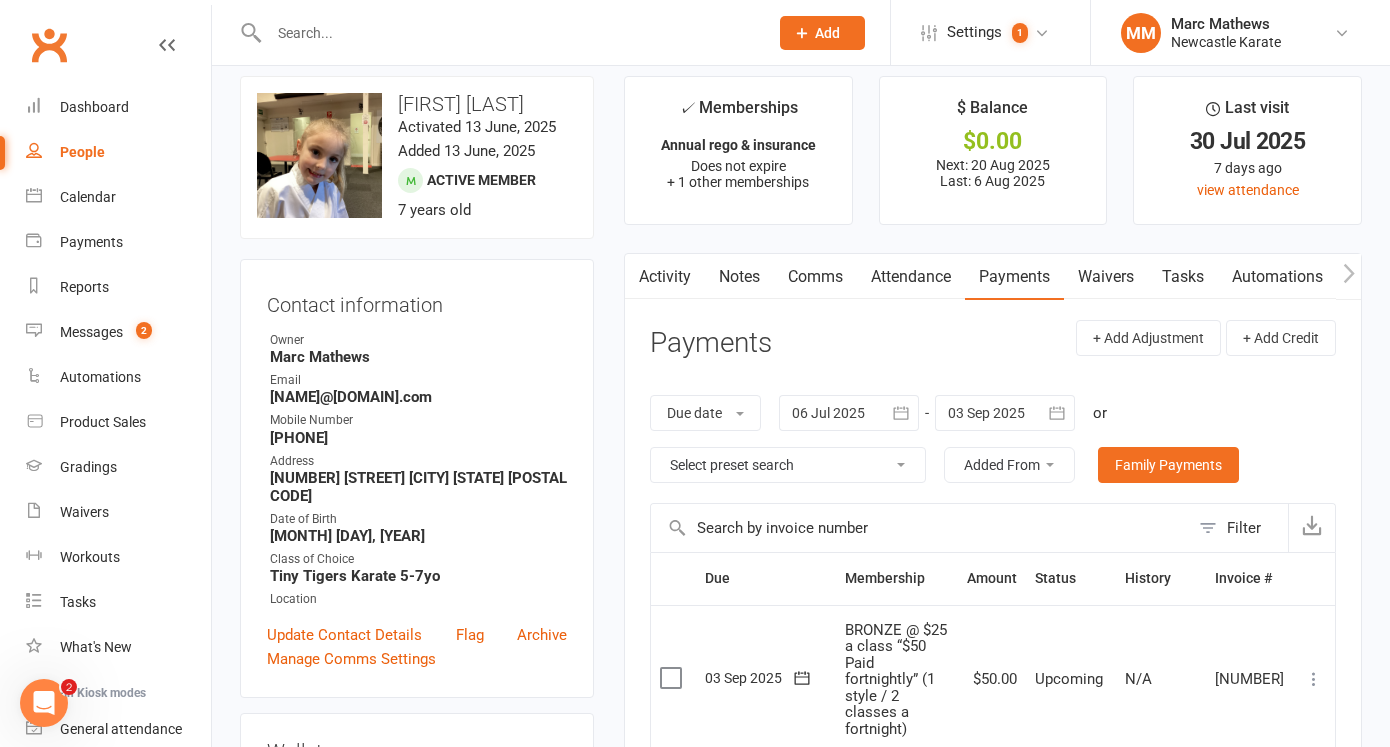 click on "Attendance" at bounding box center (911, 277) 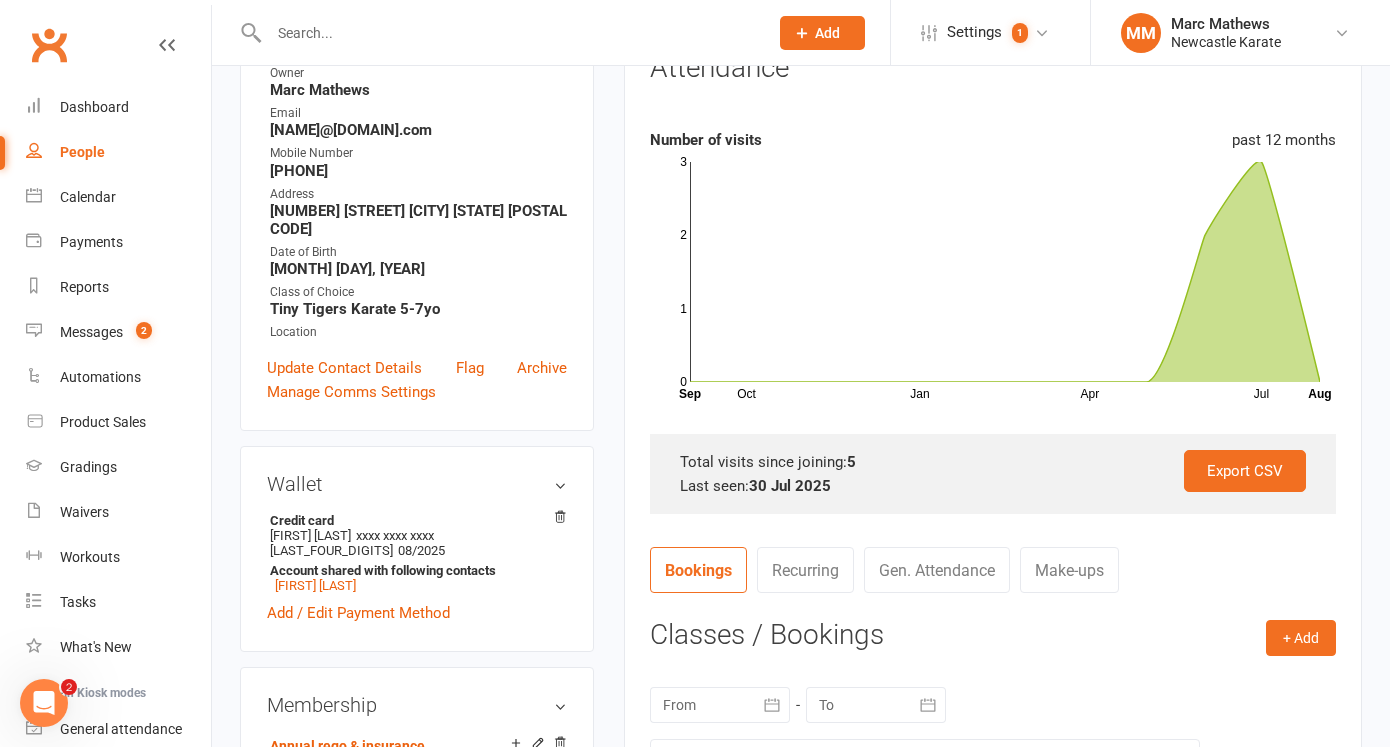 scroll, scrollTop: 254, scrollLeft: 0, axis: vertical 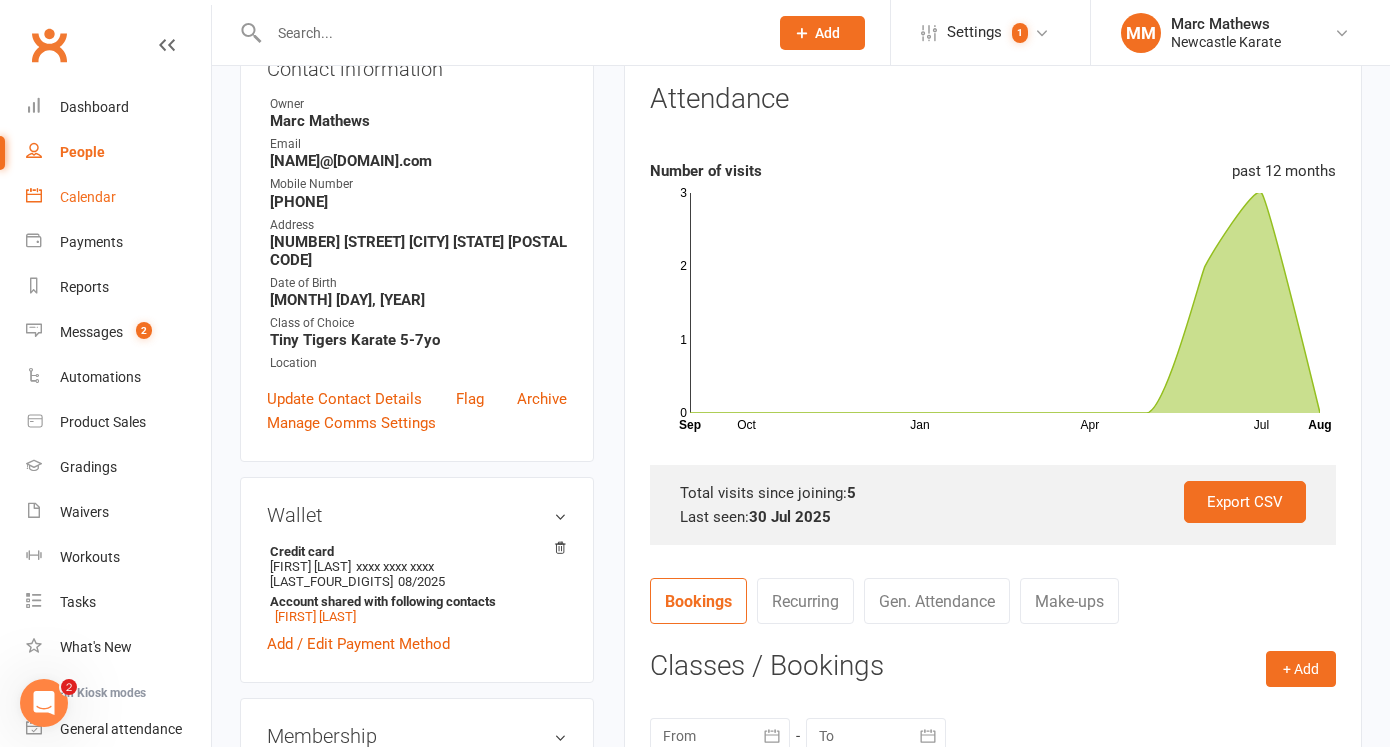 click on "Calendar" at bounding box center [88, 197] 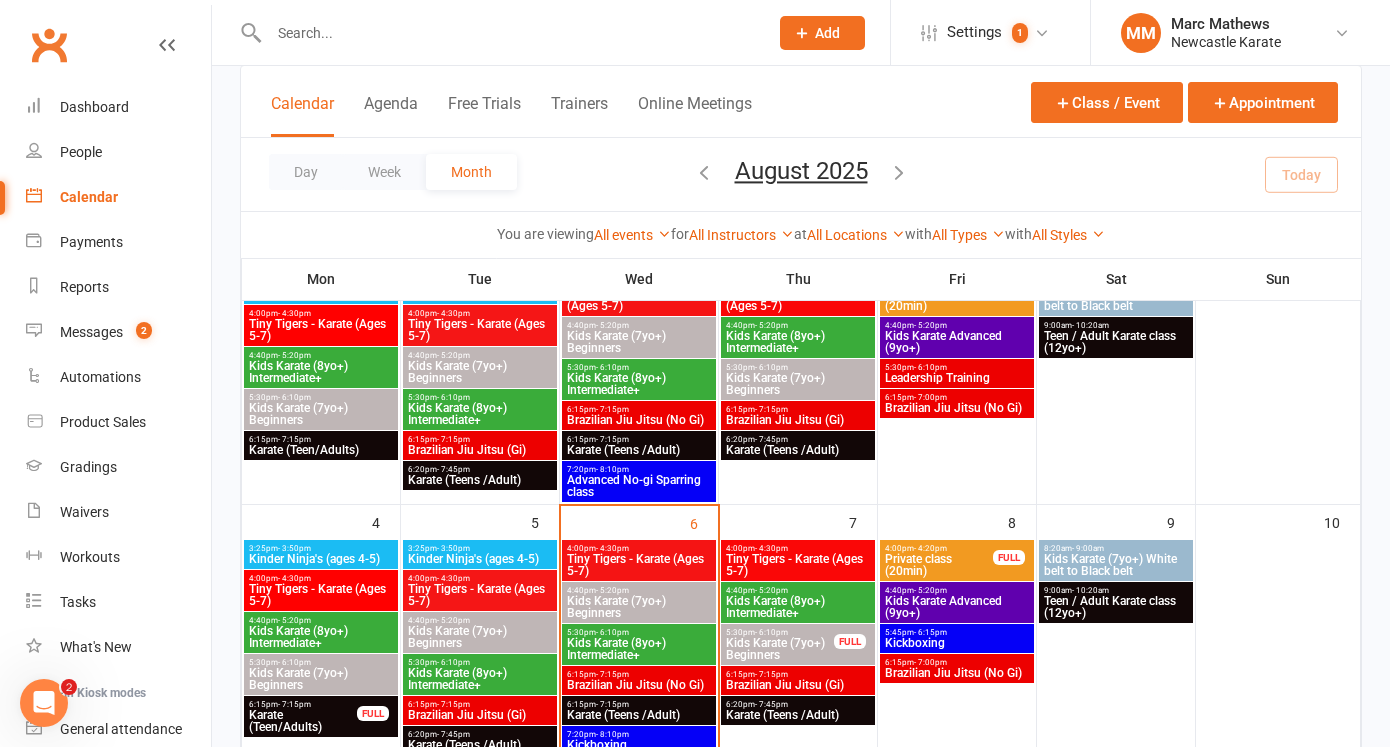 scroll, scrollTop: 203, scrollLeft: 0, axis: vertical 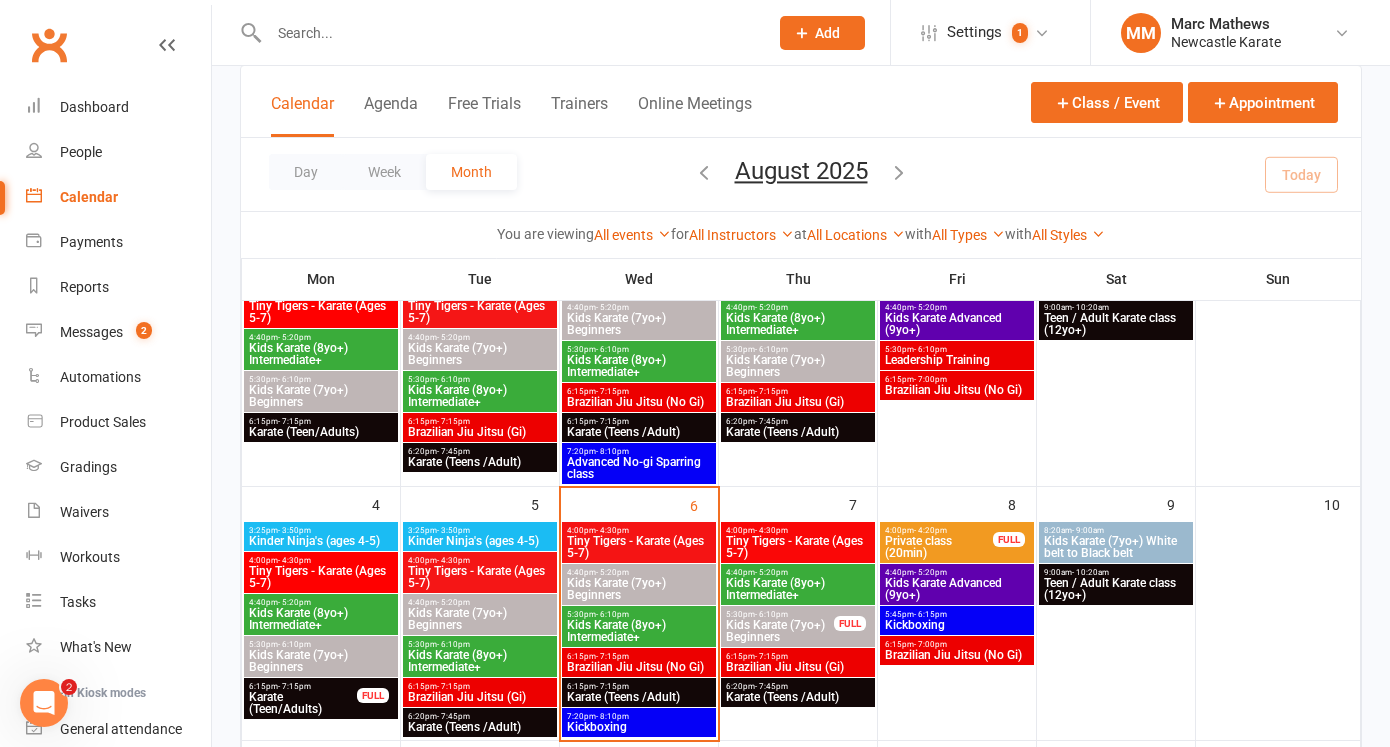 click on "Tiny Tigers - Karate (Ages 5-7)" at bounding box center [639, 547] 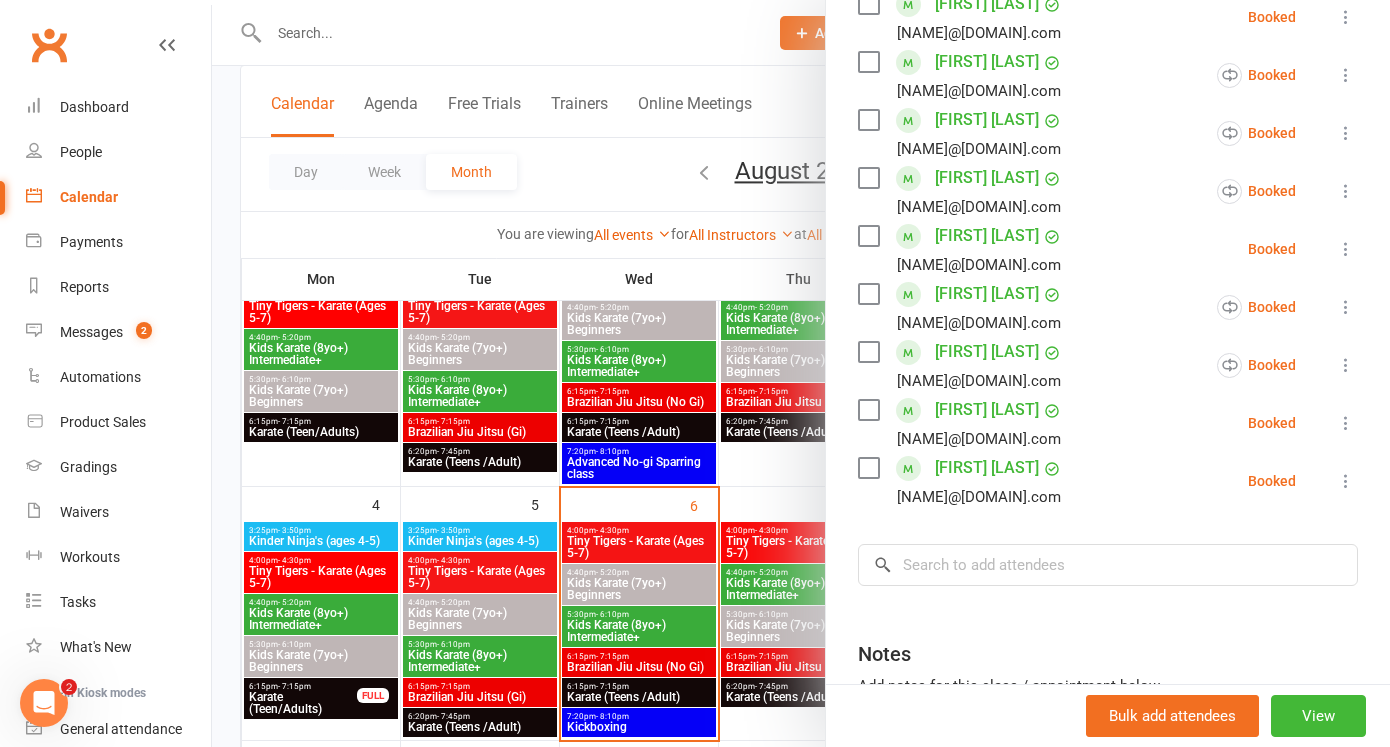 scroll, scrollTop: 801, scrollLeft: 0, axis: vertical 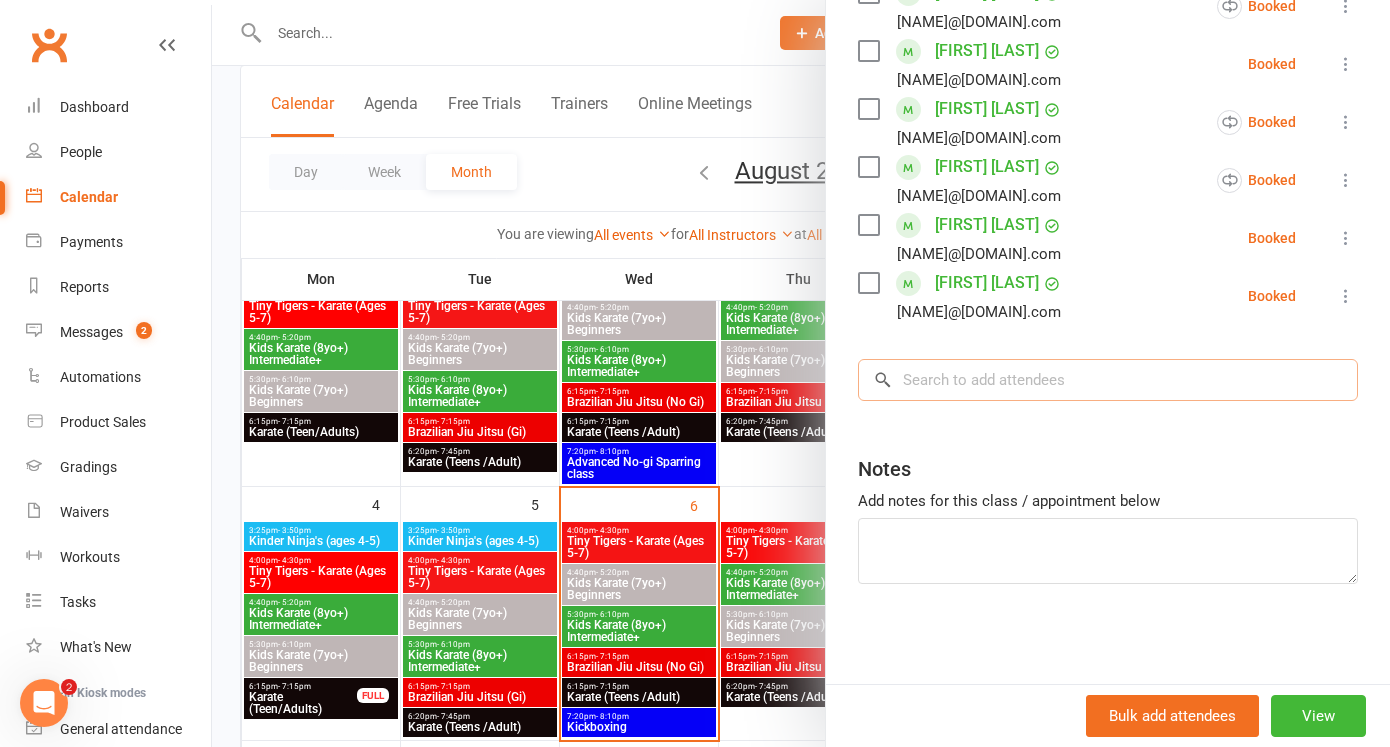 click at bounding box center [1108, 380] 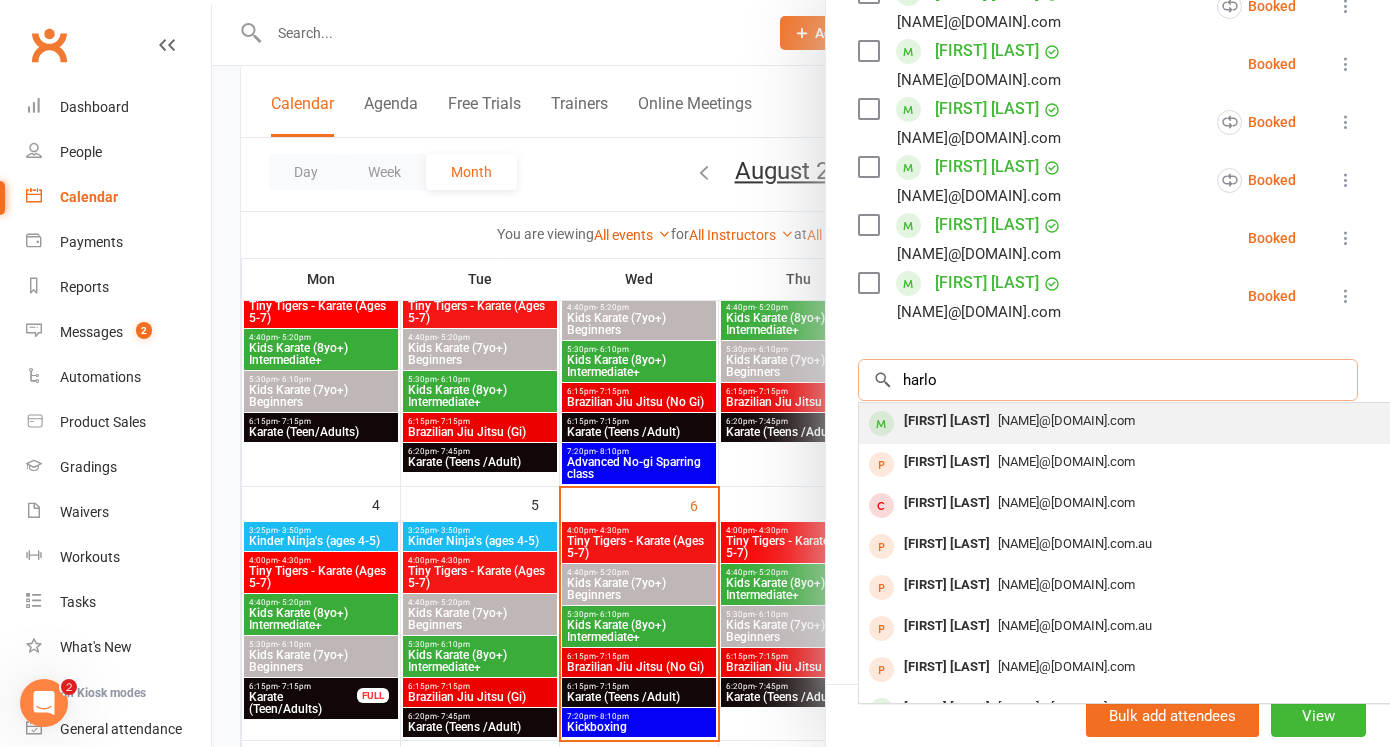 type on "harlo" 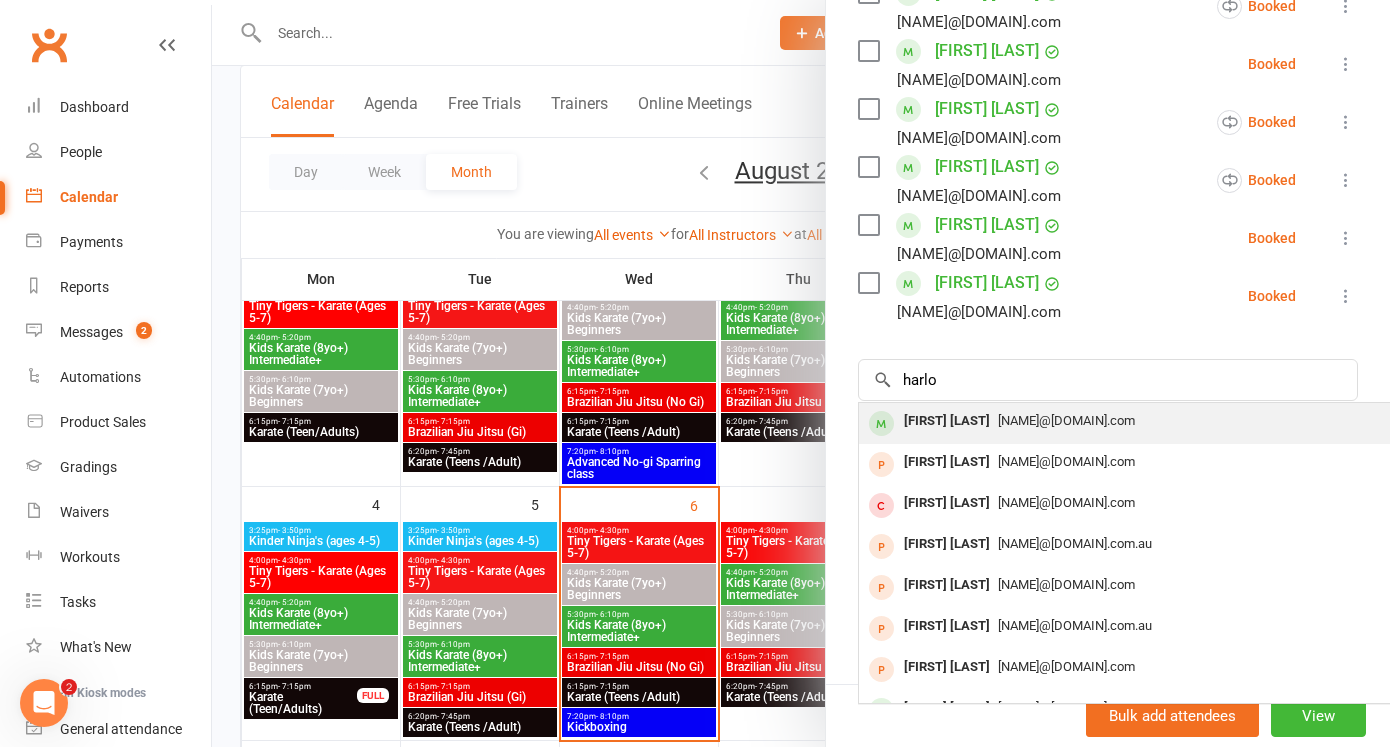 click on "[FIRST] [LAST]" at bounding box center (947, 421) 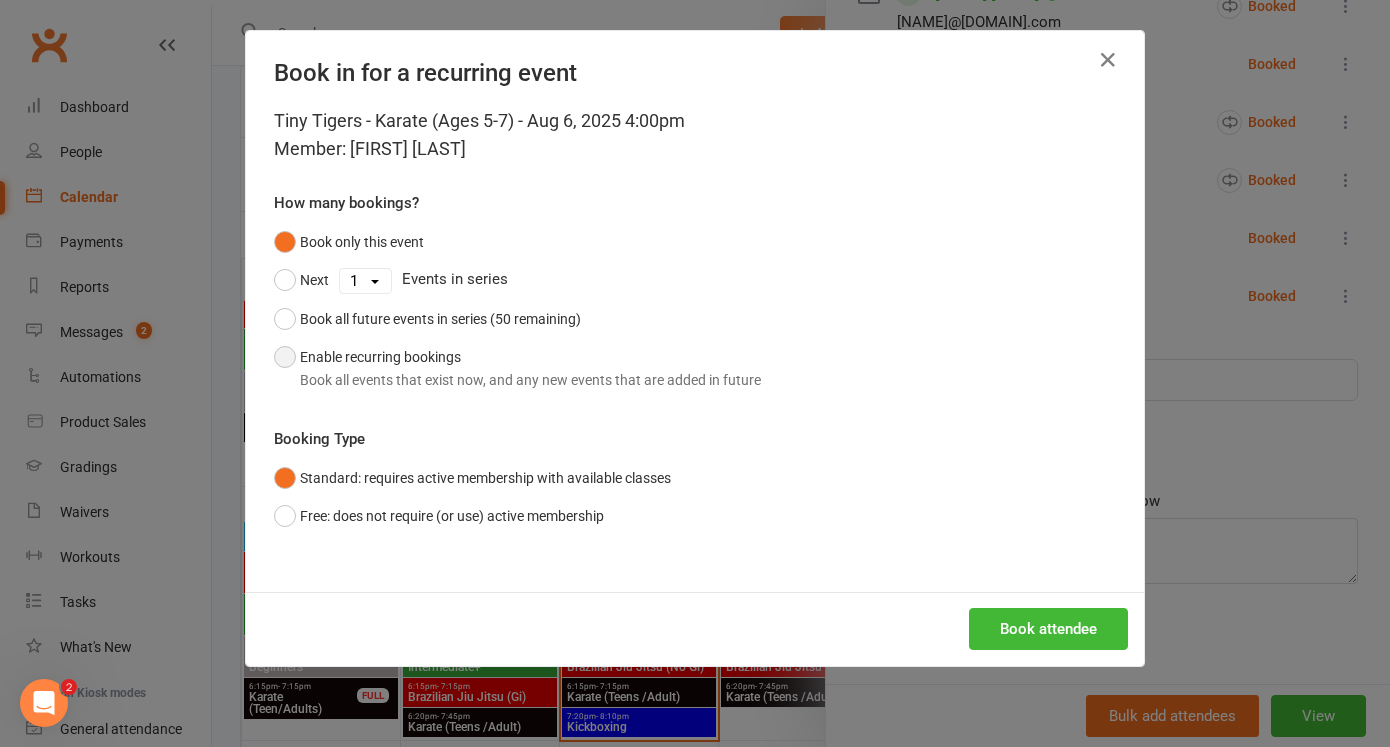 click on "Enable recurring bookings Book all events that exist now, and any new events that are added in future" at bounding box center [517, 368] 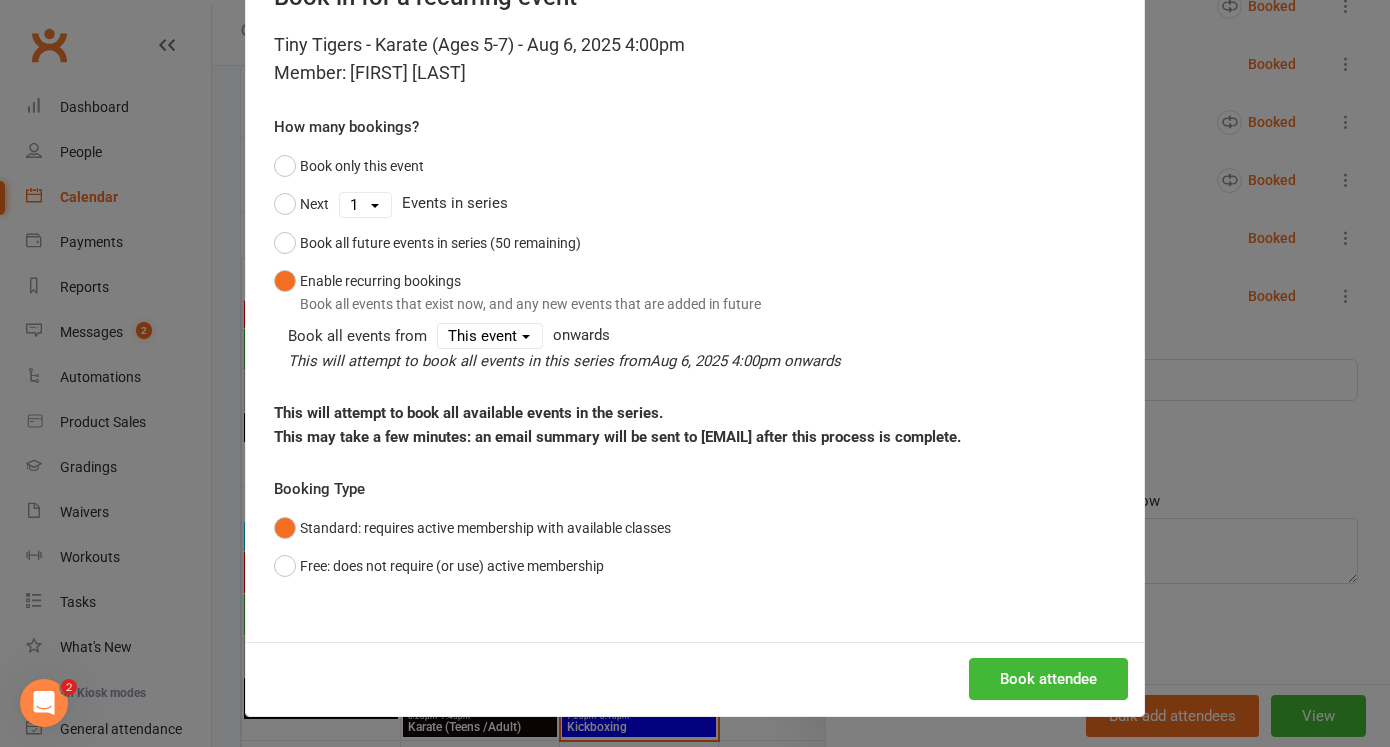 scroll, scrollTop: 98, scrollLeft: 0, axis: vertical 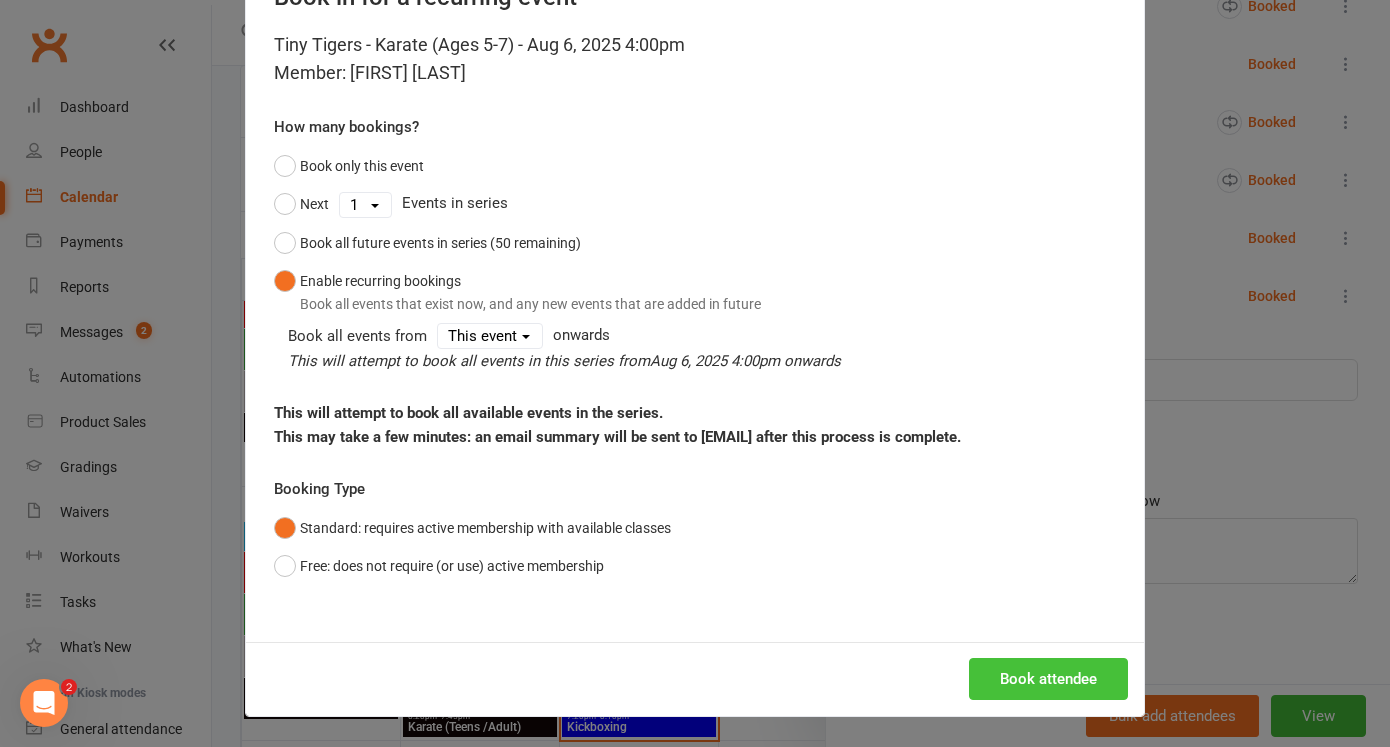 click on "Book attendee" at bounding box center (1048, 679) 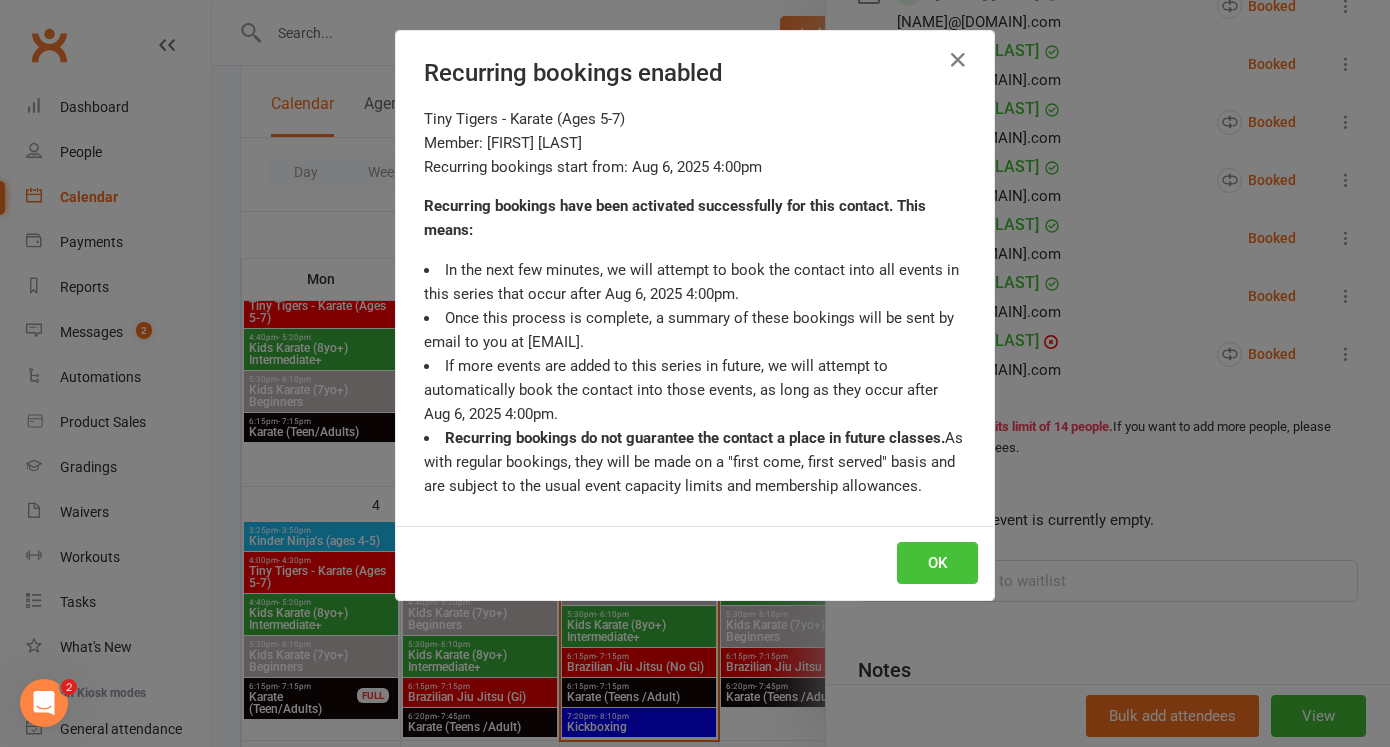 click on "OK" at bounding box center [937, 563] 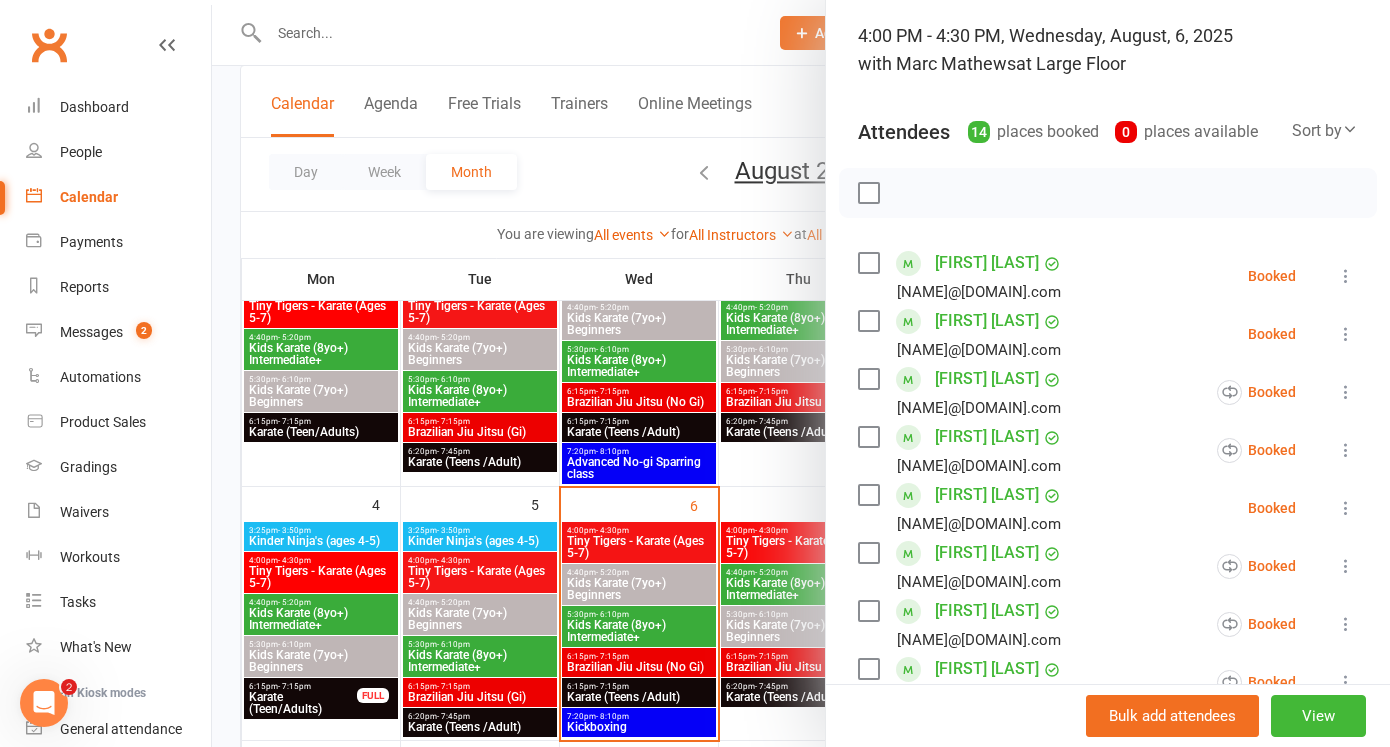 scroll, scrollTop: 121, scrollLeft: 0, axis: vertical 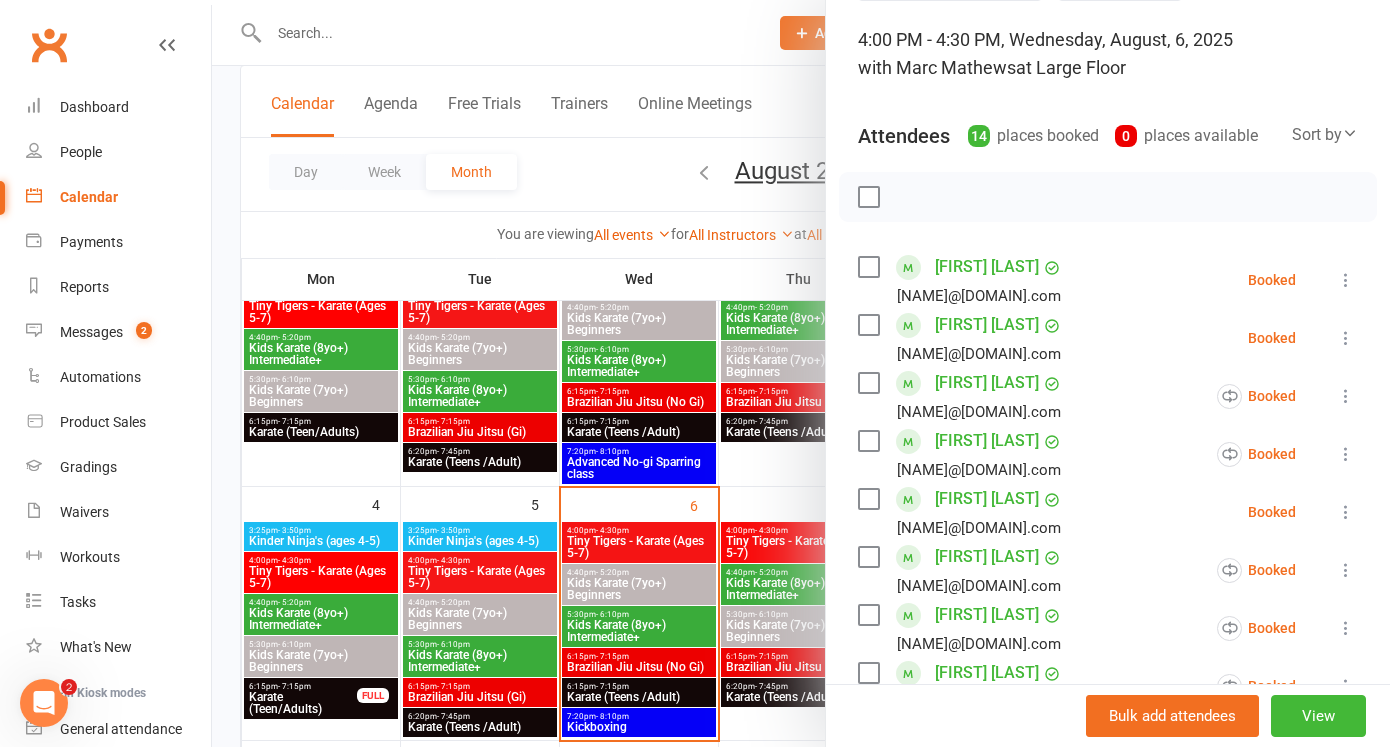 click at bounding box center (801, 373) 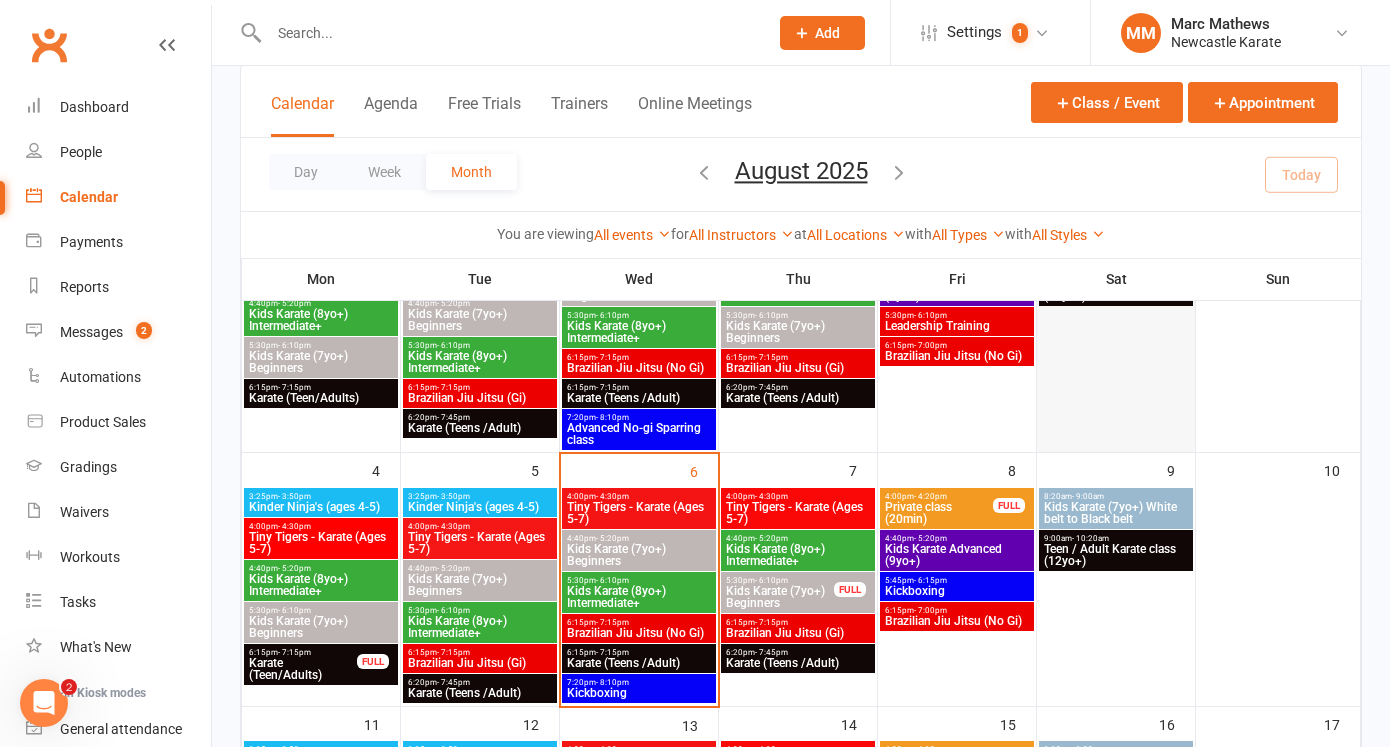 scroll, scrollTop: 240, scrollLeft: 0, axis: vertical 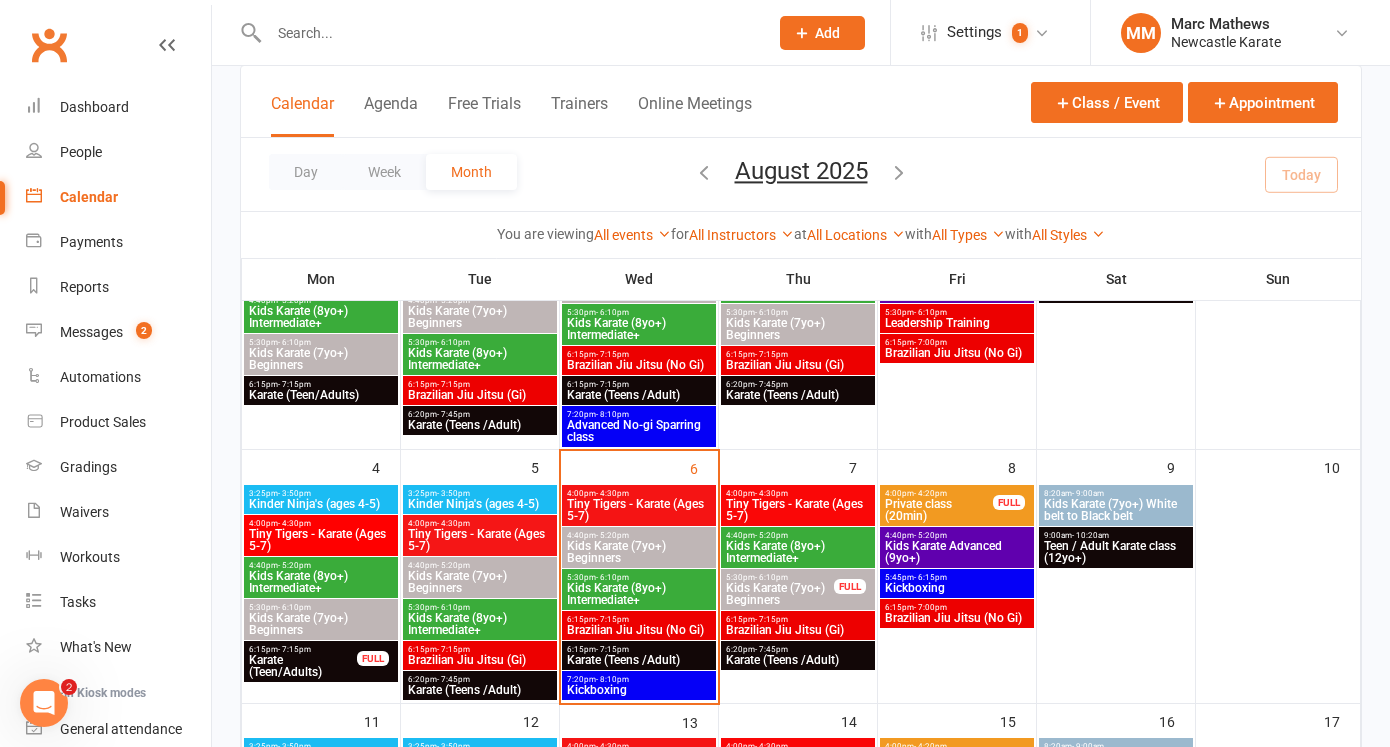 click on "Clubworx" at bounding box center [49, 45] 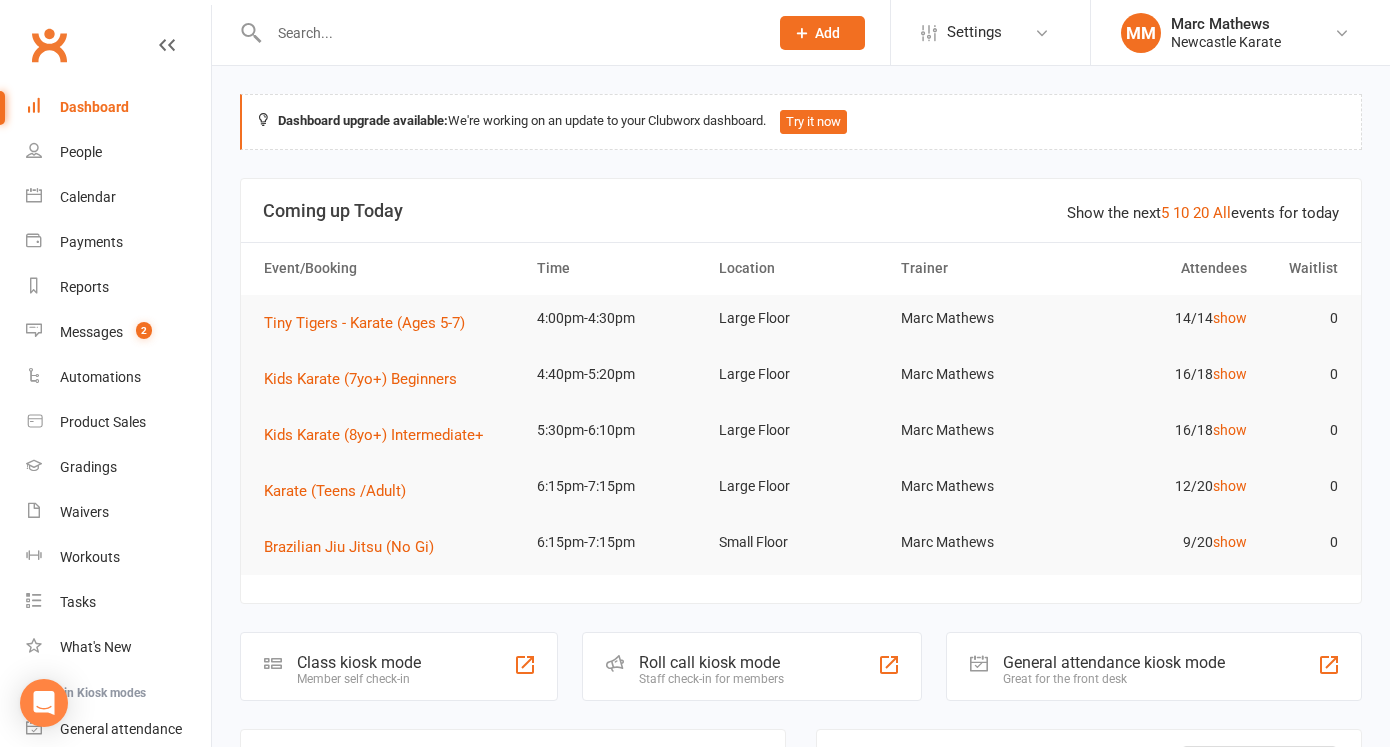 scroll, scrollTop: 0, scrollLeft: 0, axis: both 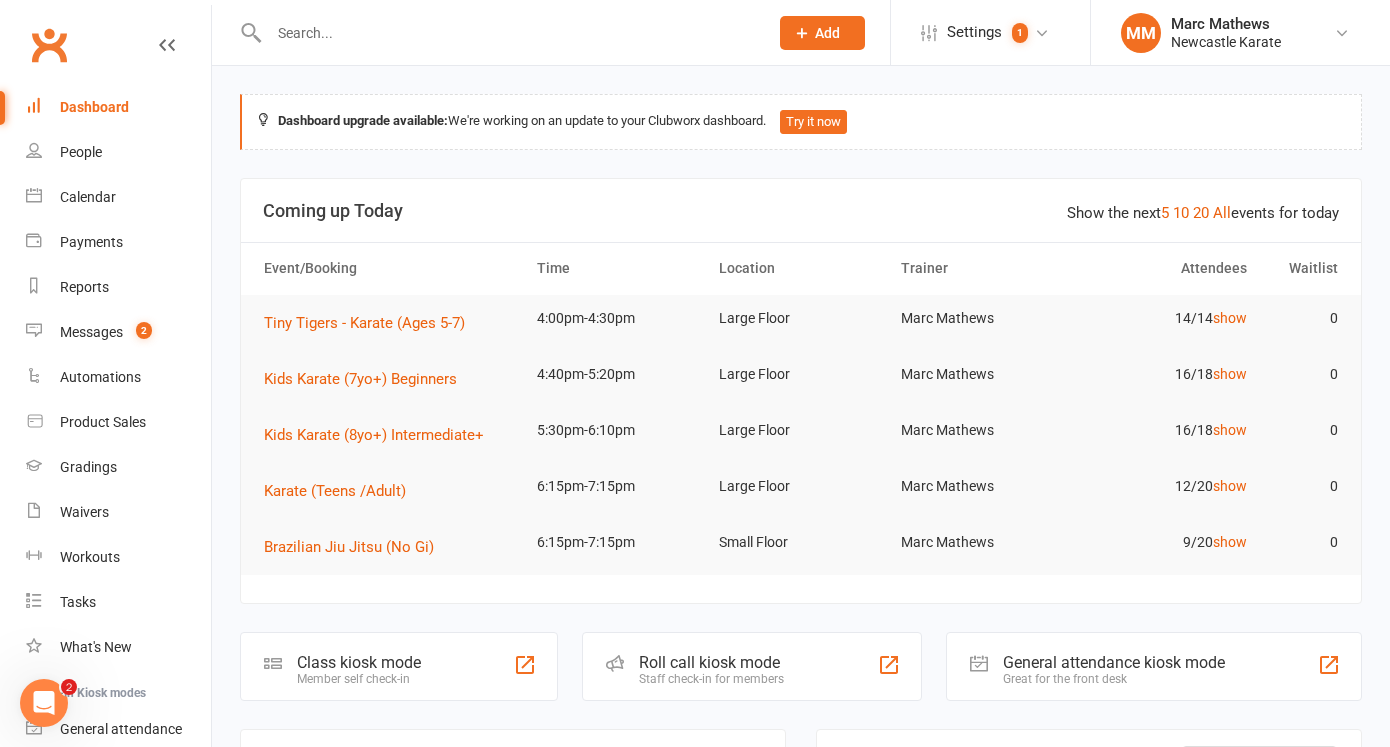 click on "Clubworx" at bounding box center [49, 45] 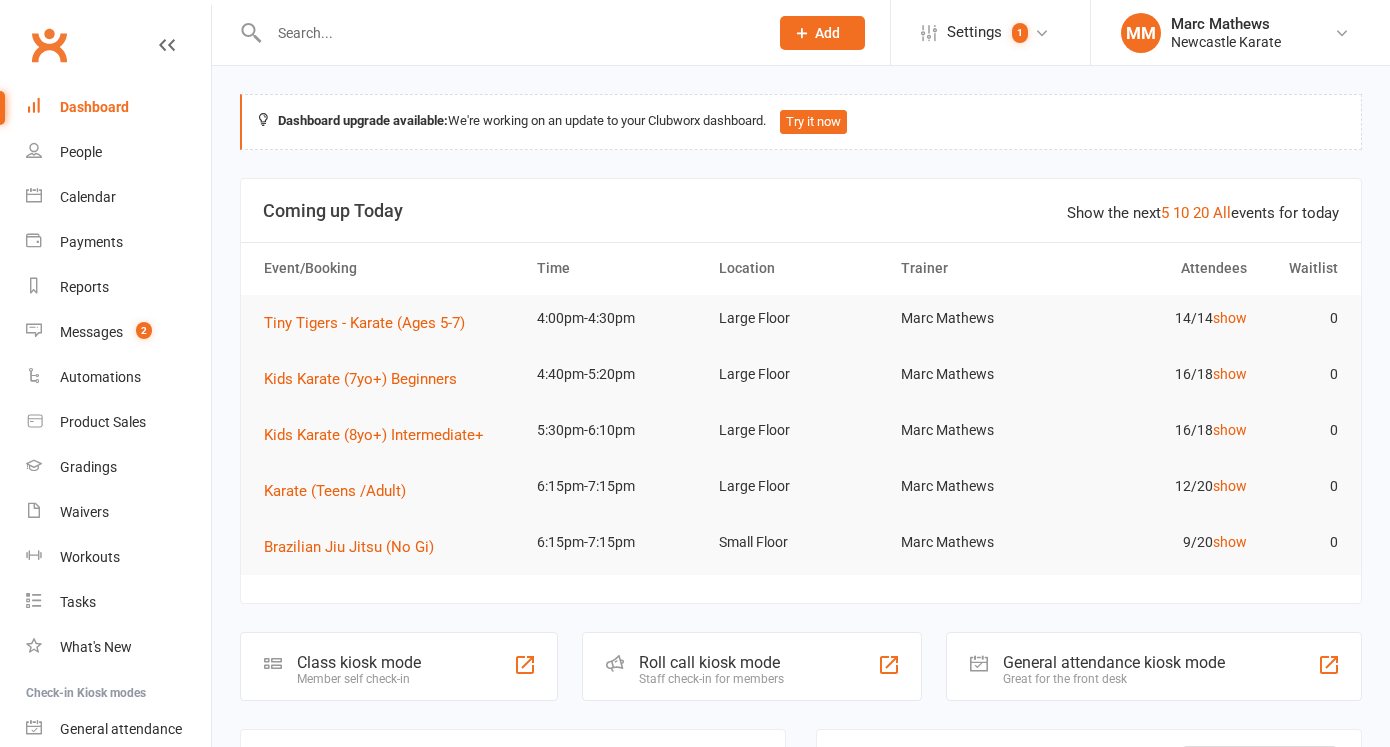 scroll, scrollTop: 0, scrollLeft: 0, axis: both 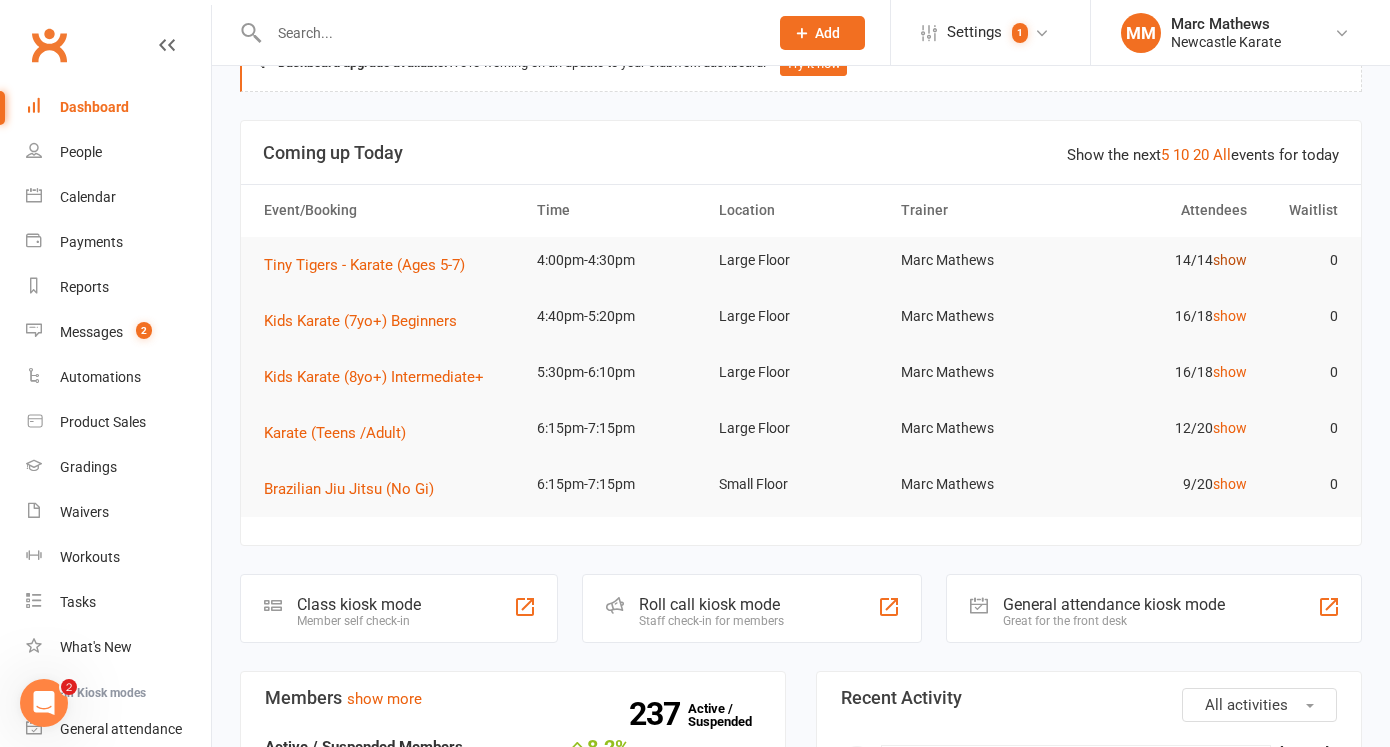 click on "show" at bounding box center (1230, 260) 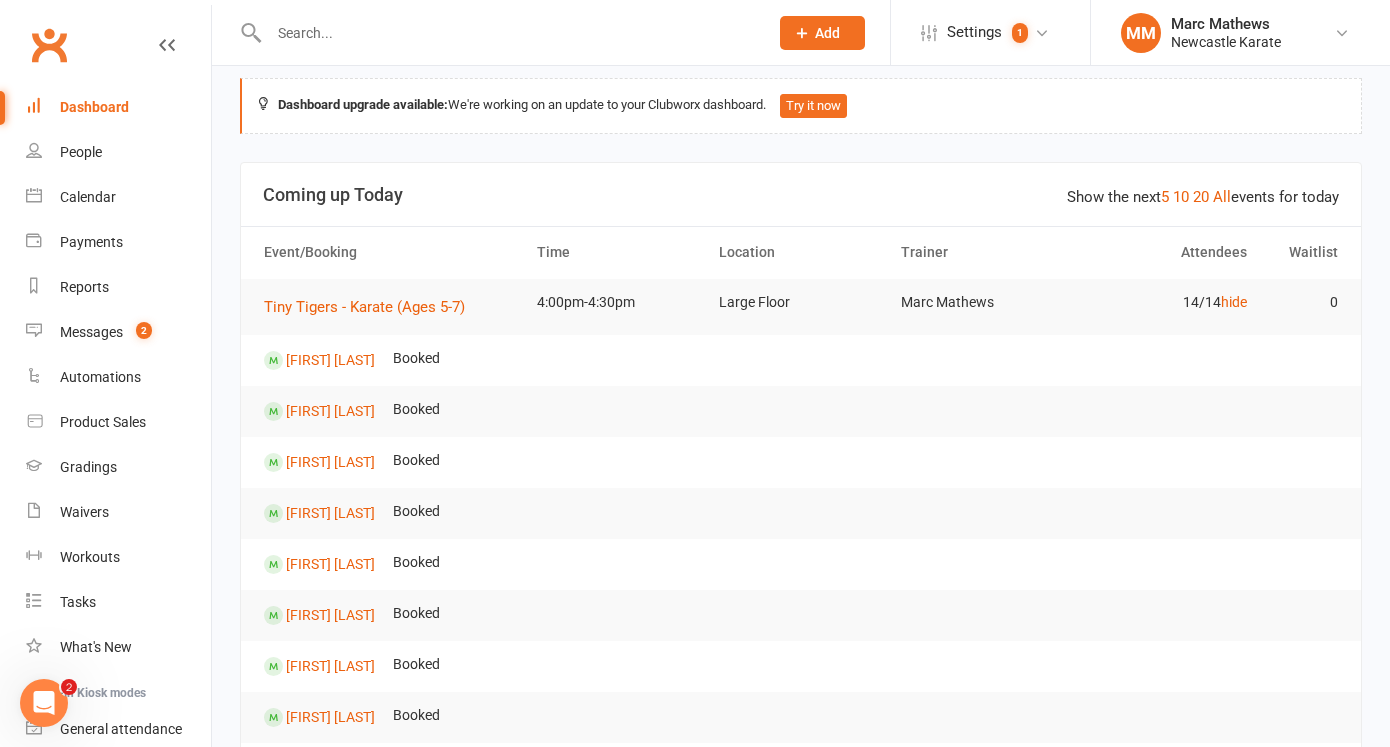 scroll, scrollTop: 0, scrollLeft: 0, axis: both 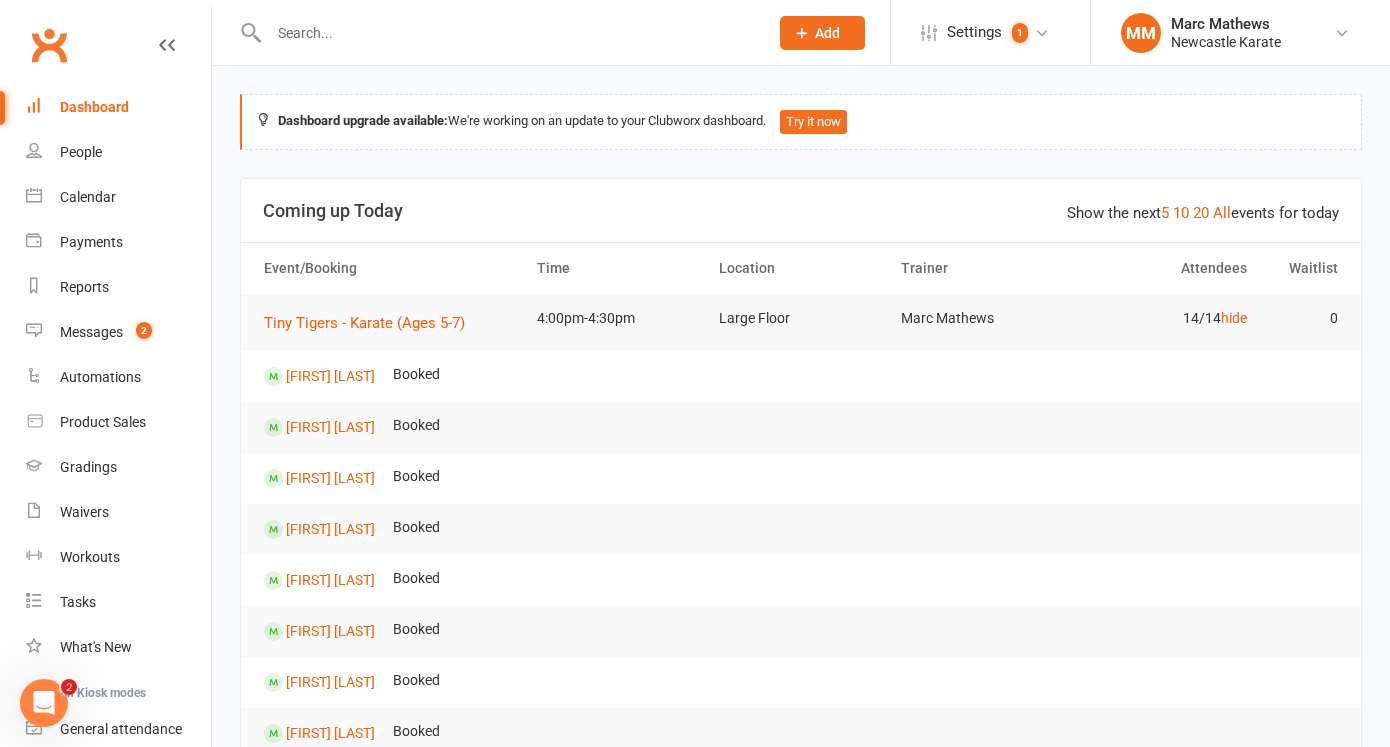 click on "Clubworx" at bounding box center [49, 45] 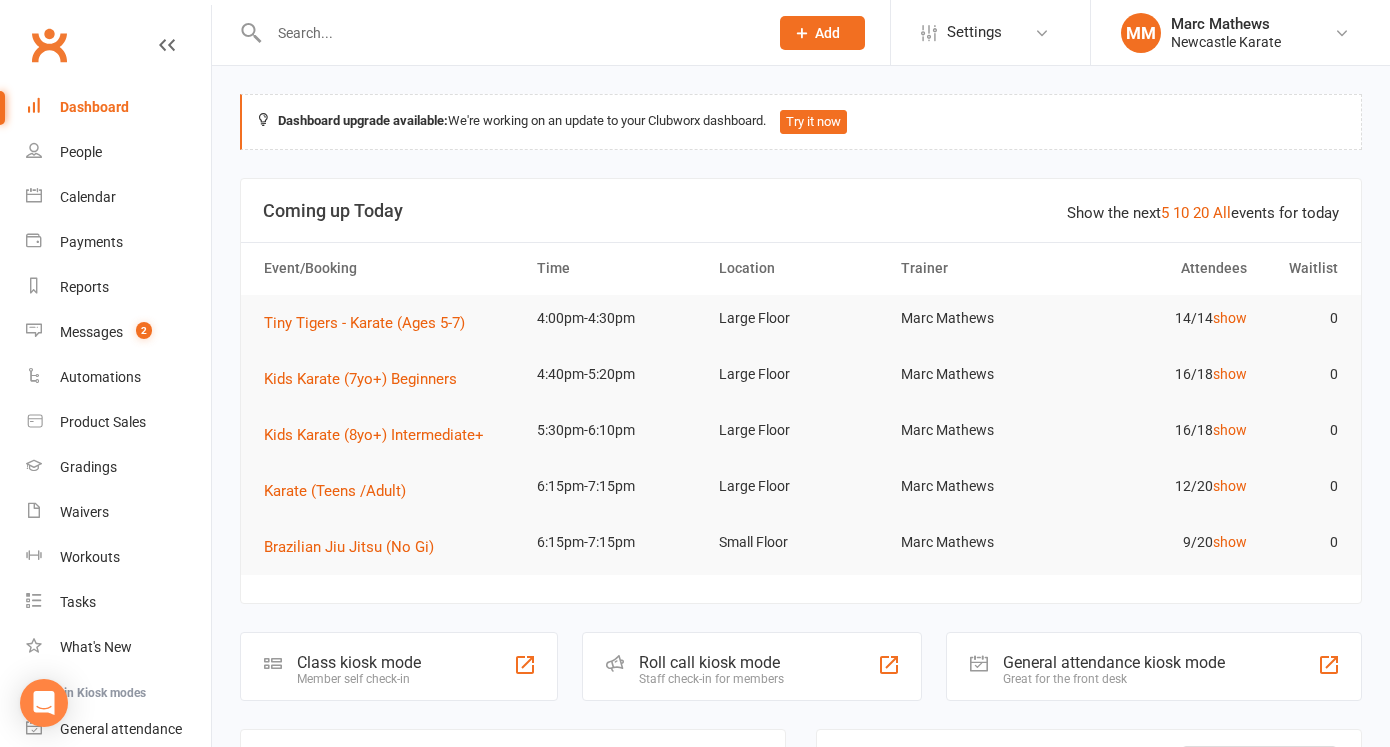 scroll, scrollTop: 0, scrollLeft: 0, axis: both 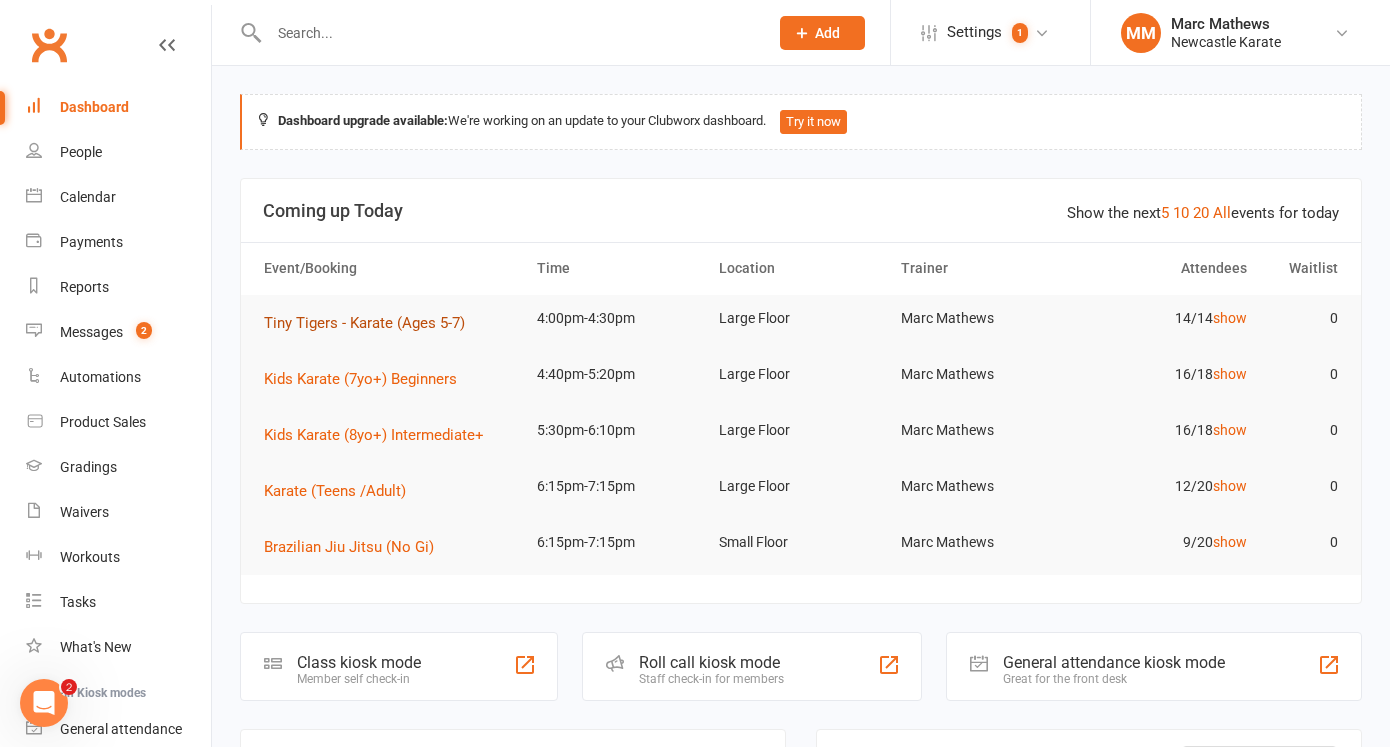 click on "Tiny Tigers - Karate (Ages 5-7)" at bounding box center (364, 323) 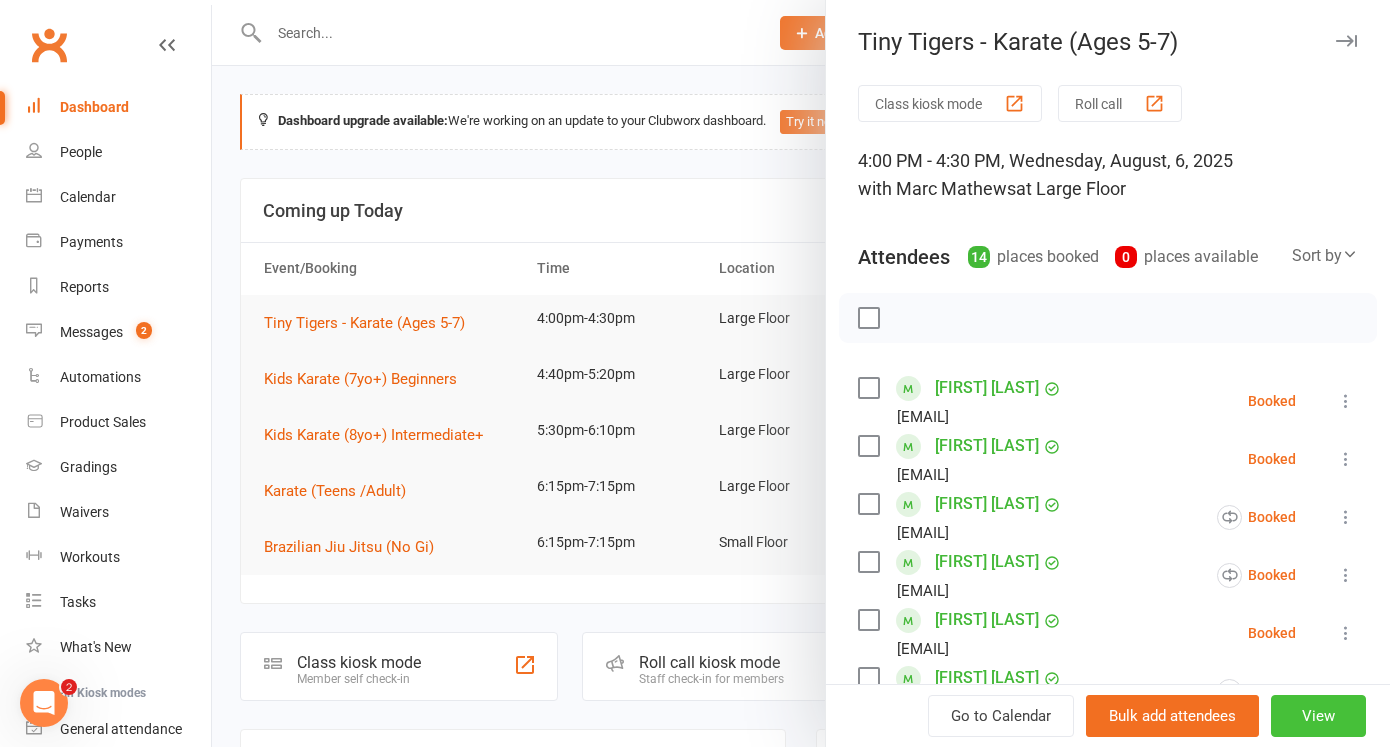 click on "View" at bounding box center (1318, 716) 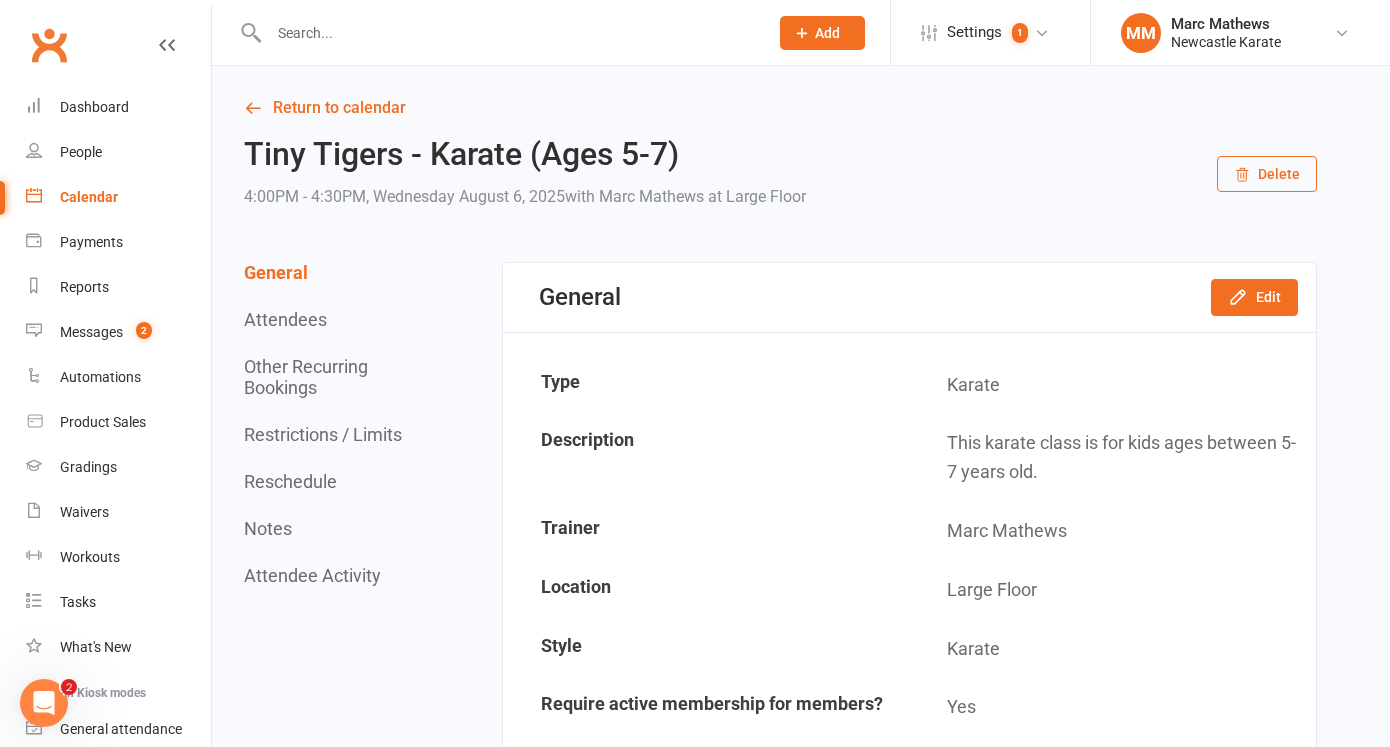 click on "Restrictions / Limits" at bounding box center (323, 434) 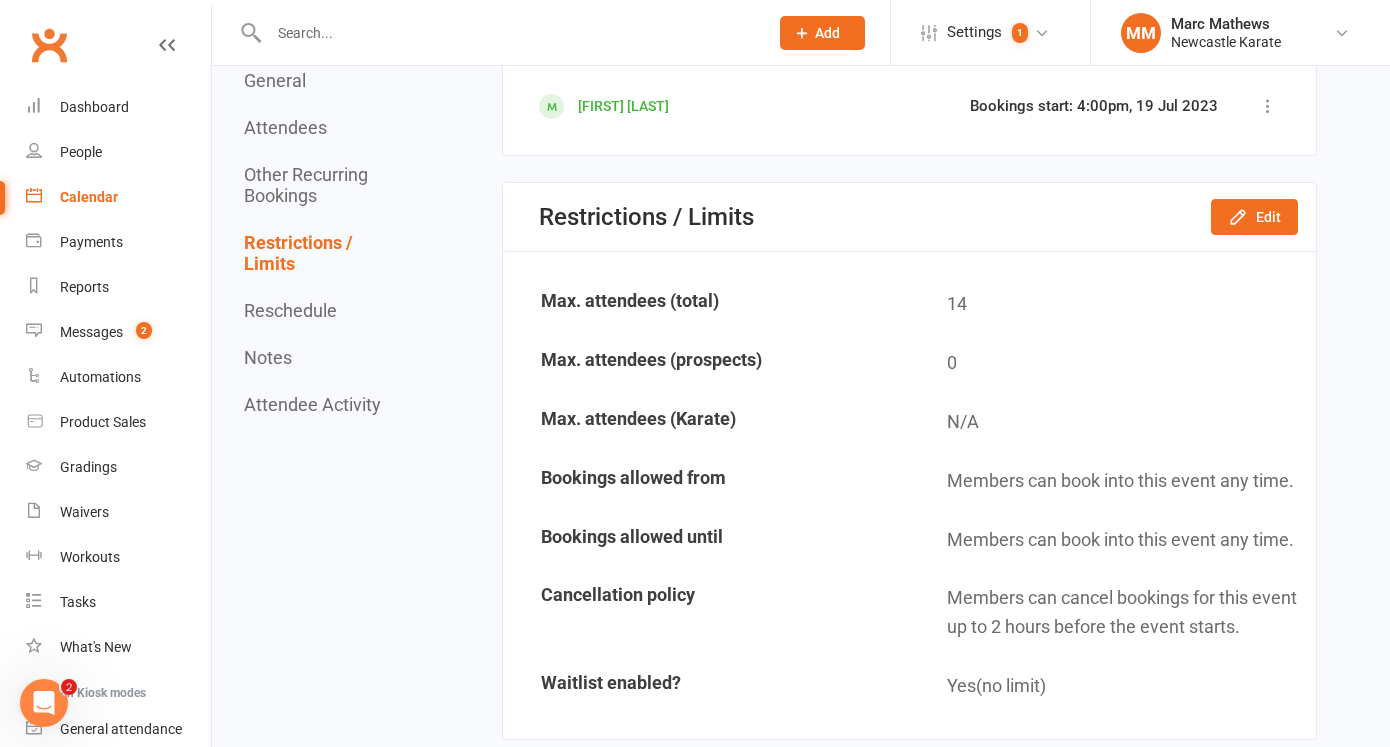 scroll, scrollTop: 2615, scrollLeft: 0, axis: vertical 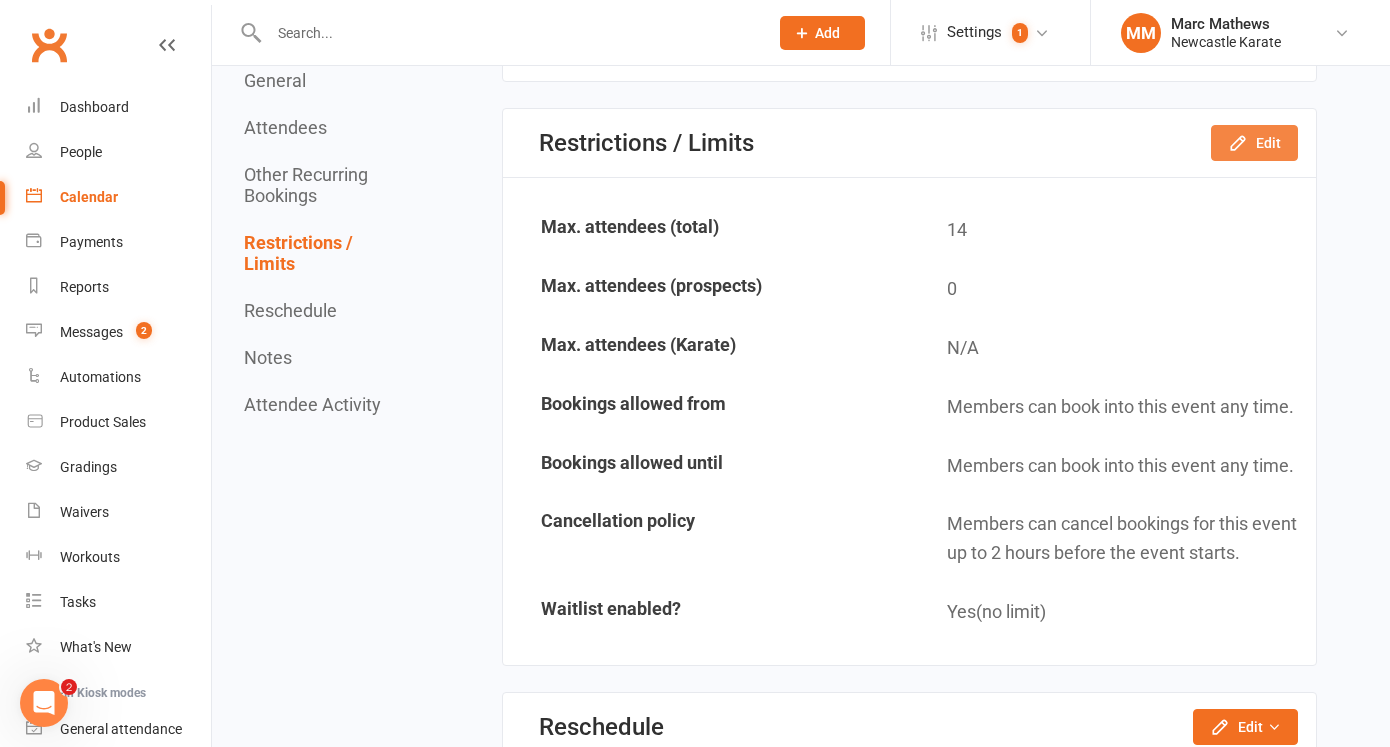 click on "Edit" 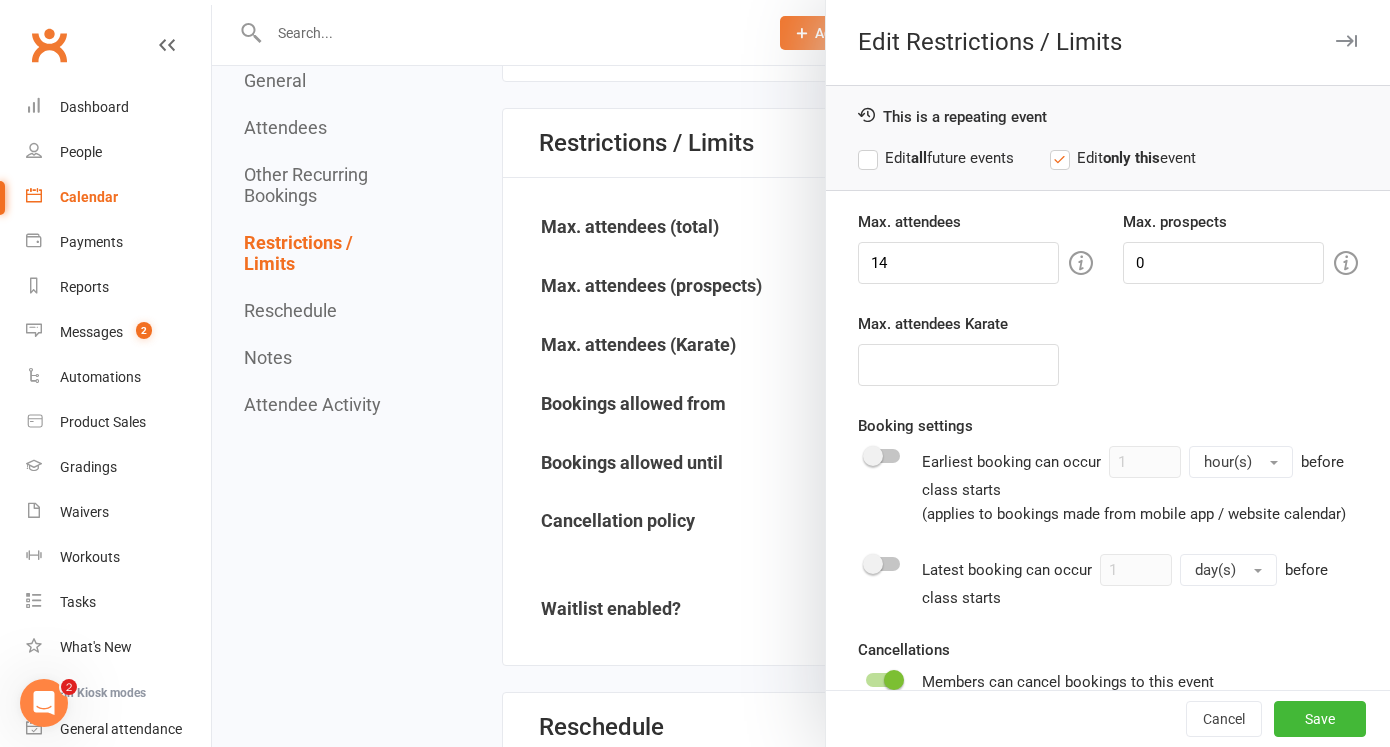 click on "Edit  all  future events" at bounding box center (936, 158) 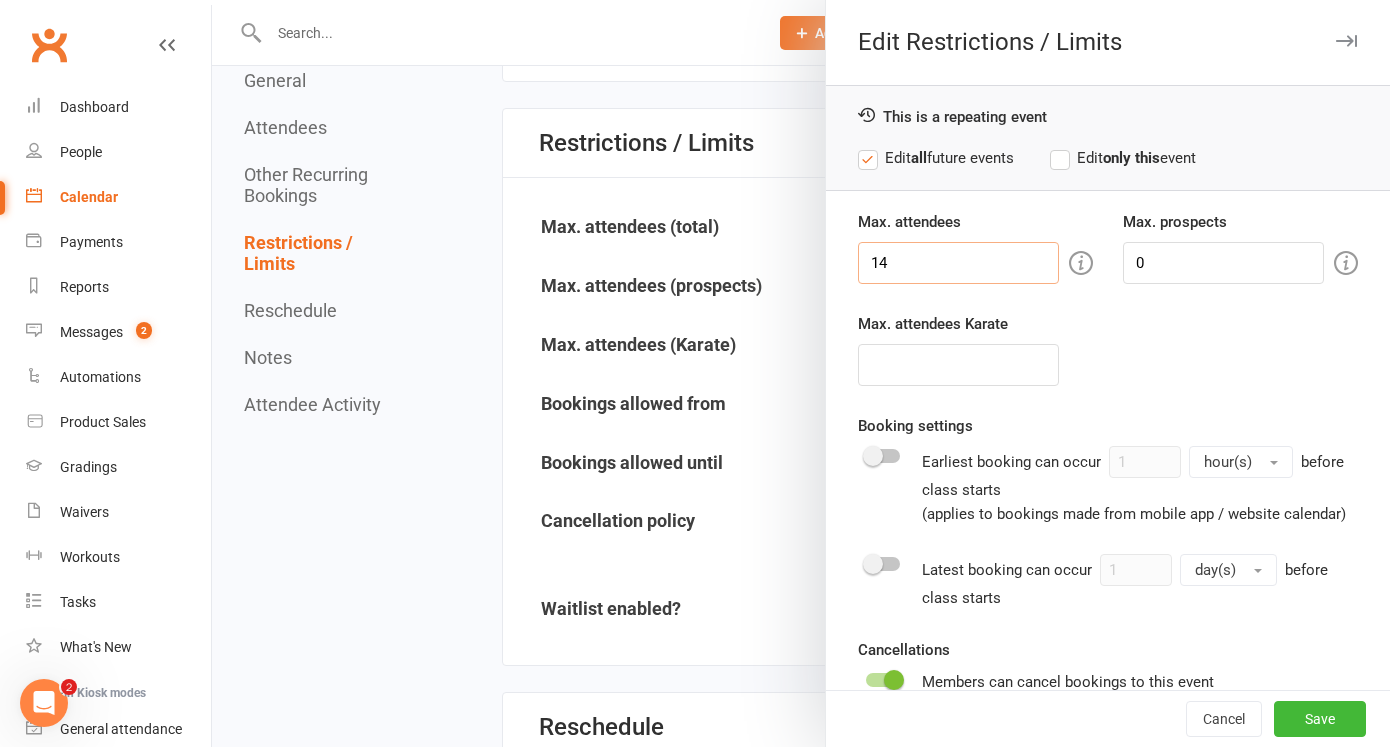 drag, startPoint x: 895, startPoint y: 262, endPoint x: 841, endPoint y: 262, distance: 54 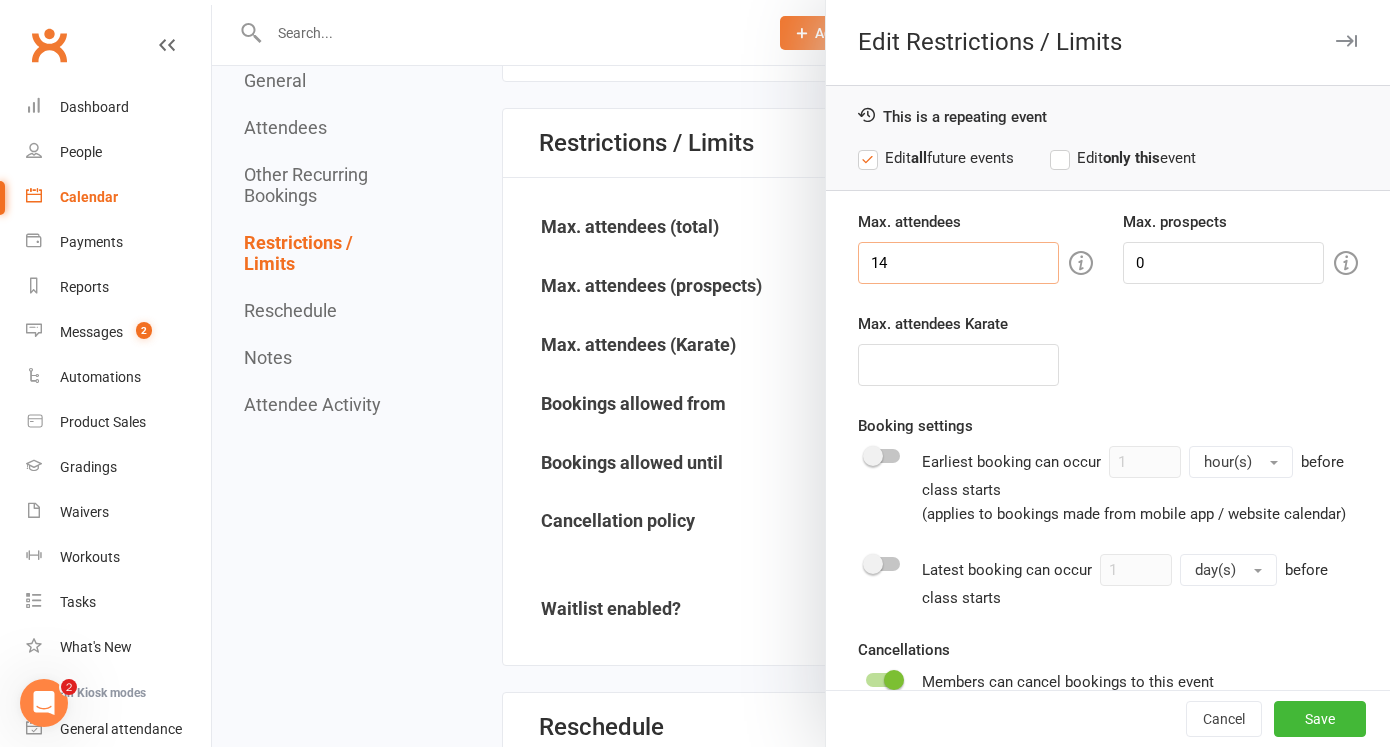 click on "Max. attendees 14 Max. prospects 0 Max. attendees Karate Booking settings
Earliest booking can occur 1
hour(s)
before class starts (applies to bookings made from mobile app / website calendar)
Latest booking can occur 1
day(s)
before class starts Cancellations
Members can cancel bookings to this event up to 2
hour(s)
prior to the start time. Allow   Disallow late cancellations Note: this means the member will be unable to cancel their booking within 2 hours of this event.
Enable waitlist for this event
Maximum waitlist size (leave blank for no limit):" at bounding box center (1108, 578) 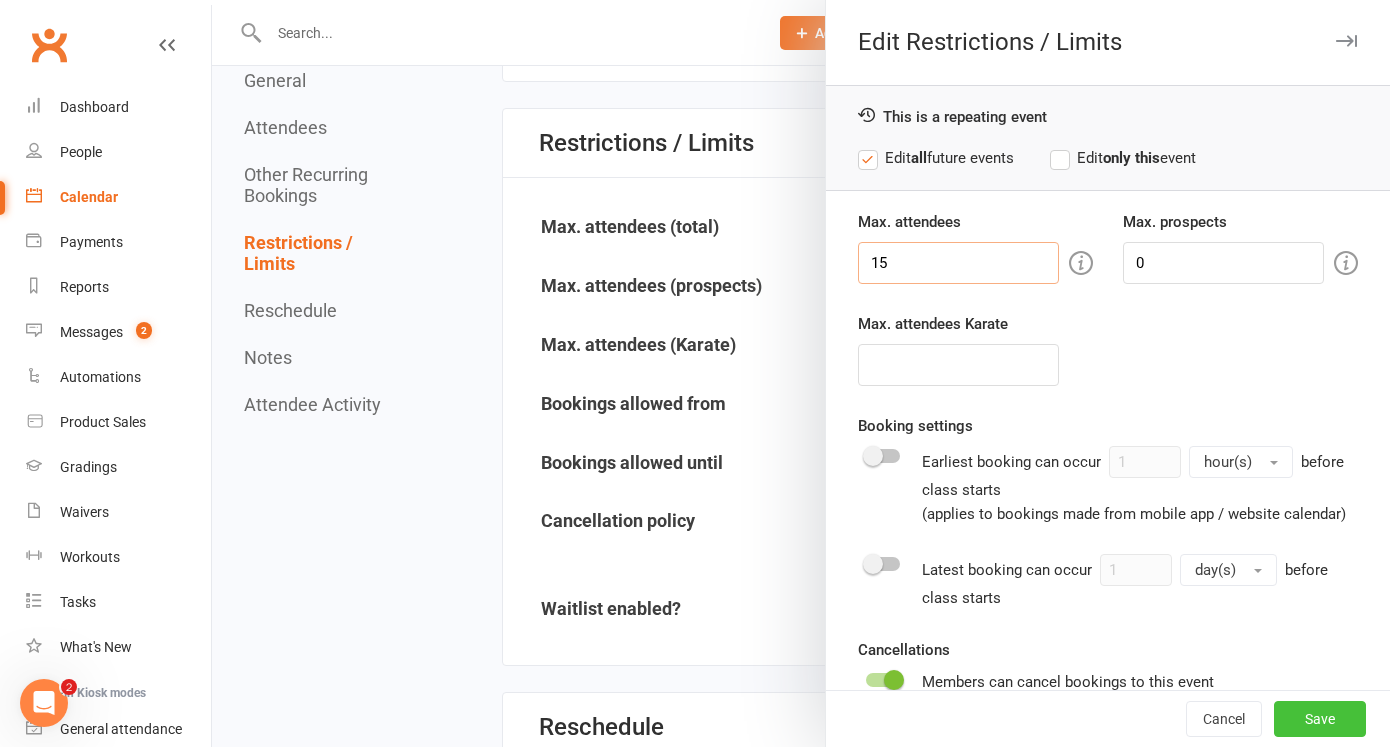type on "15" 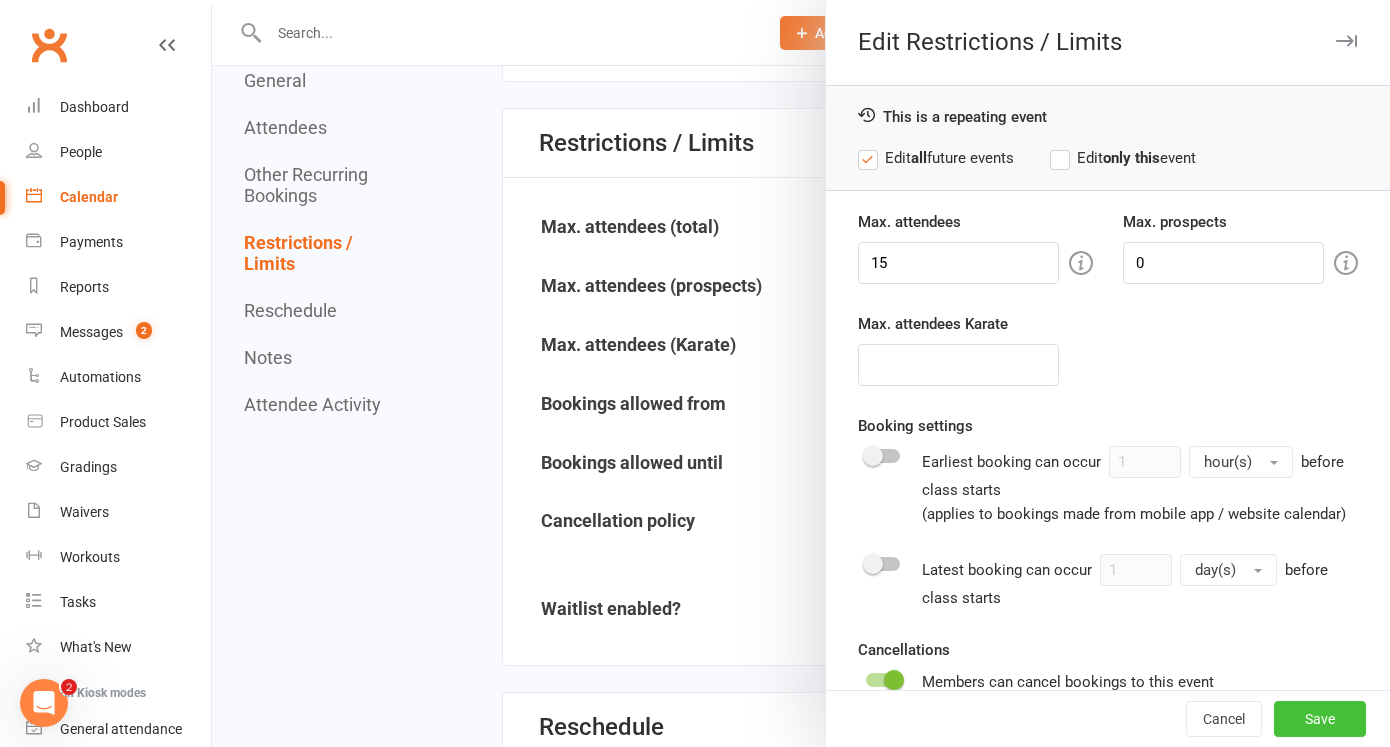 click on "Save" at bounding box center (1320, 719) 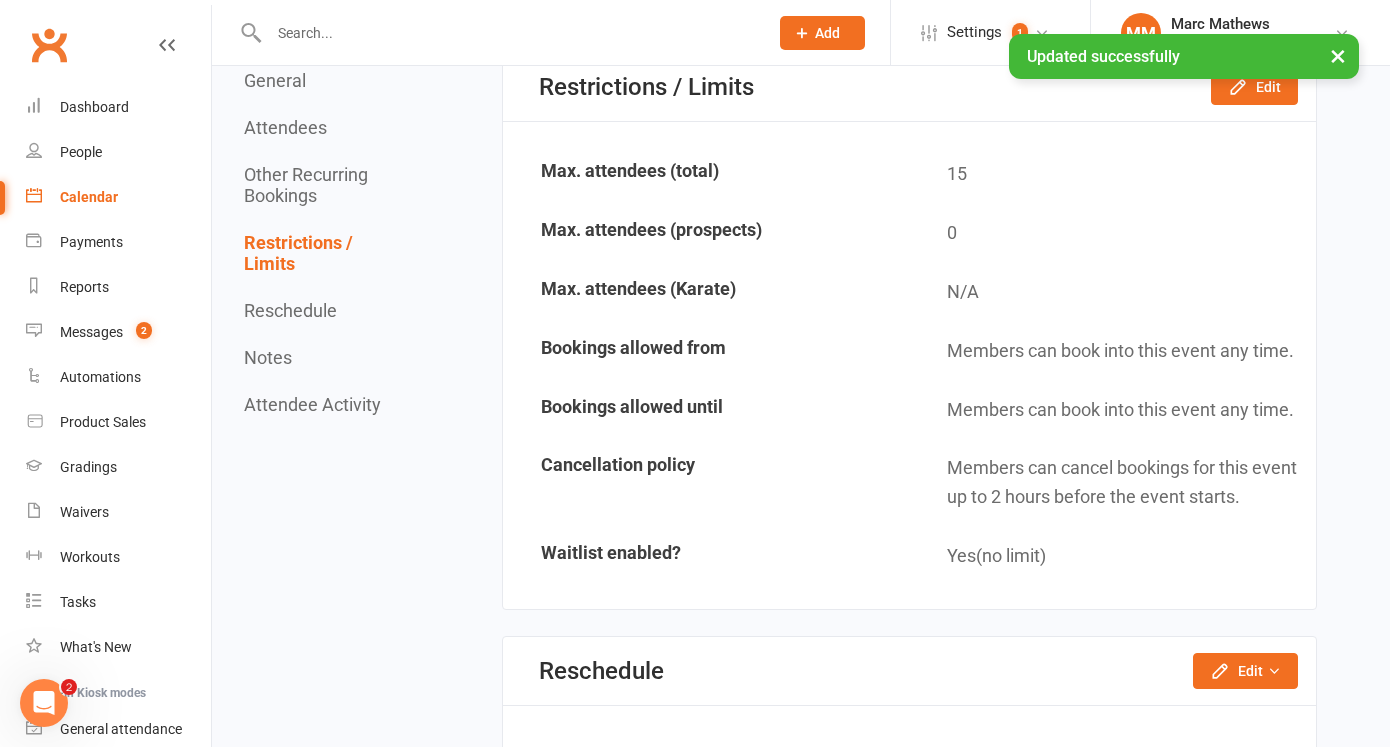 scroll, scrollTop: 2614, scrollLeft: 0, axis: vertical 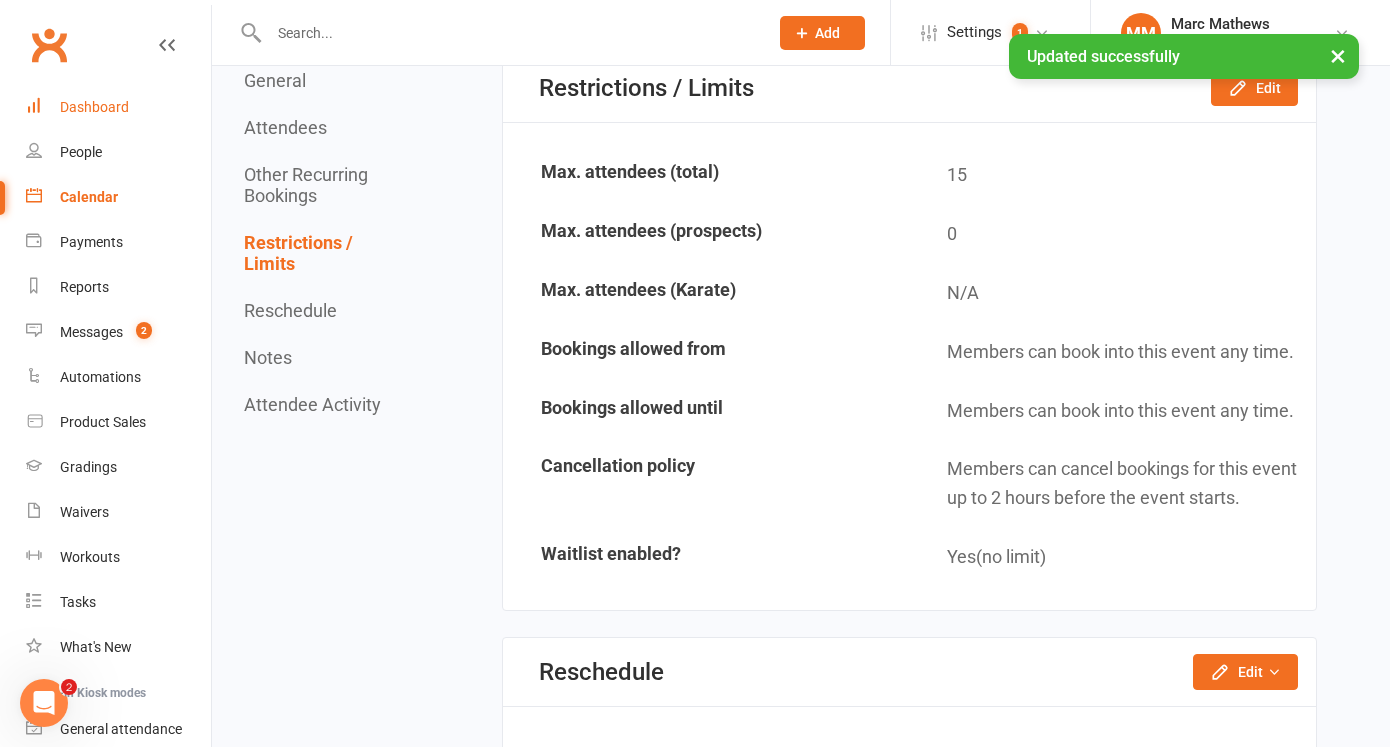 click on "Dashboard" at bounding box center (94, 107) 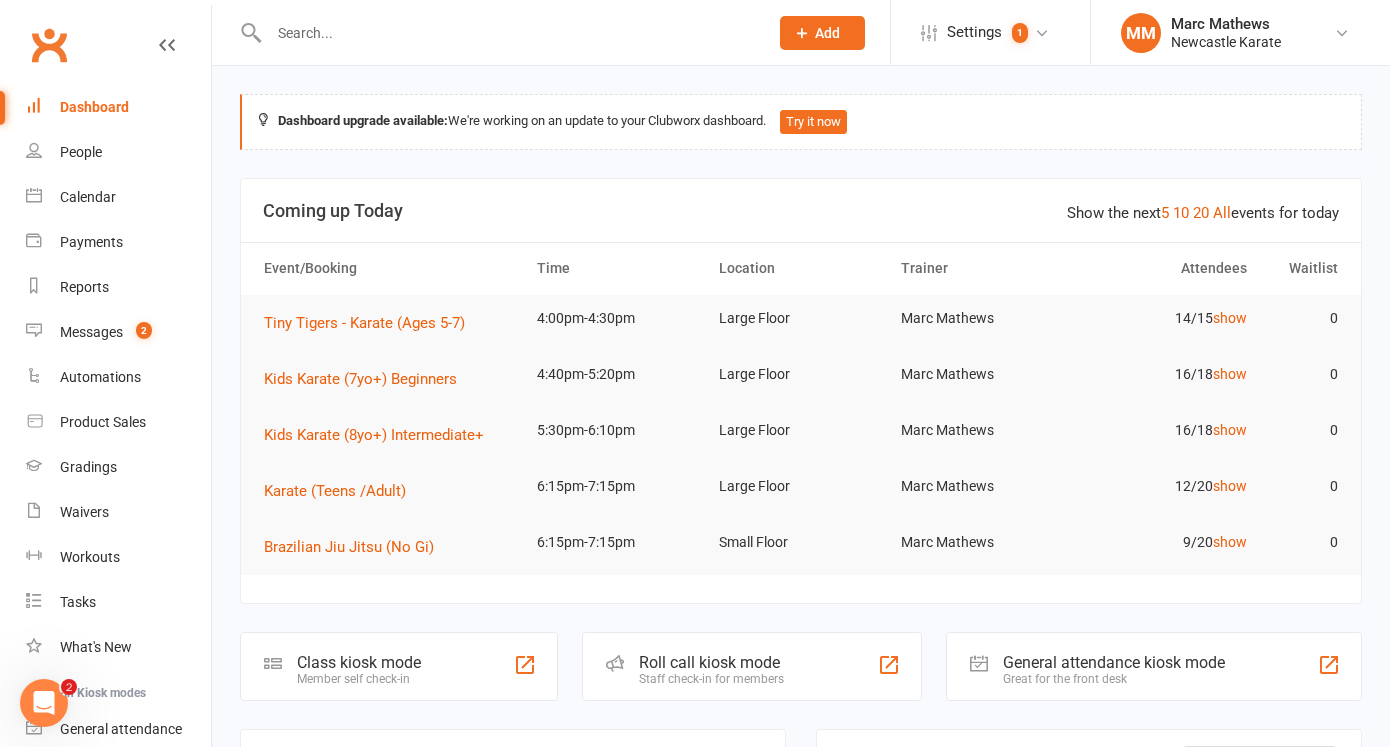 scroll, scrollTop: 3, scrollLeft: 0, axis: vertical 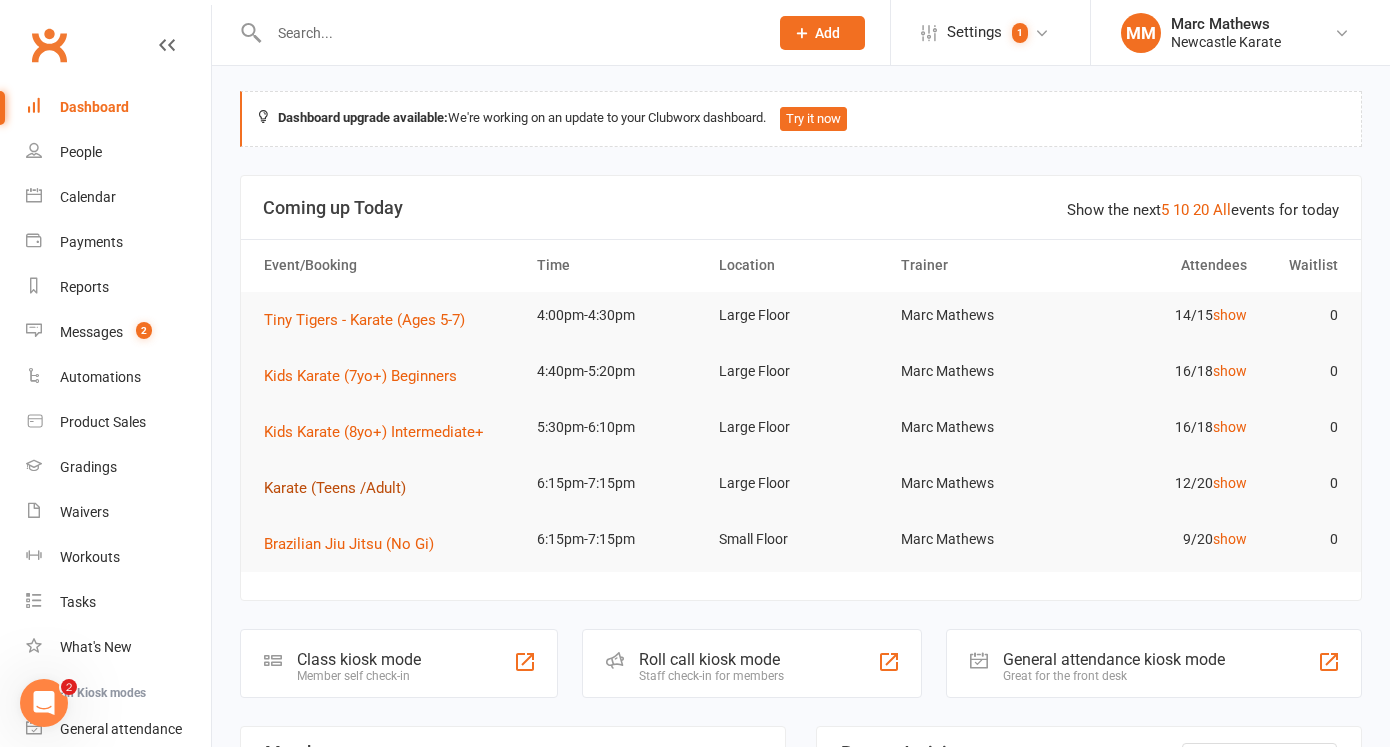 click on "Karate (Teens /Adult)" at bounding box center (335, 488) 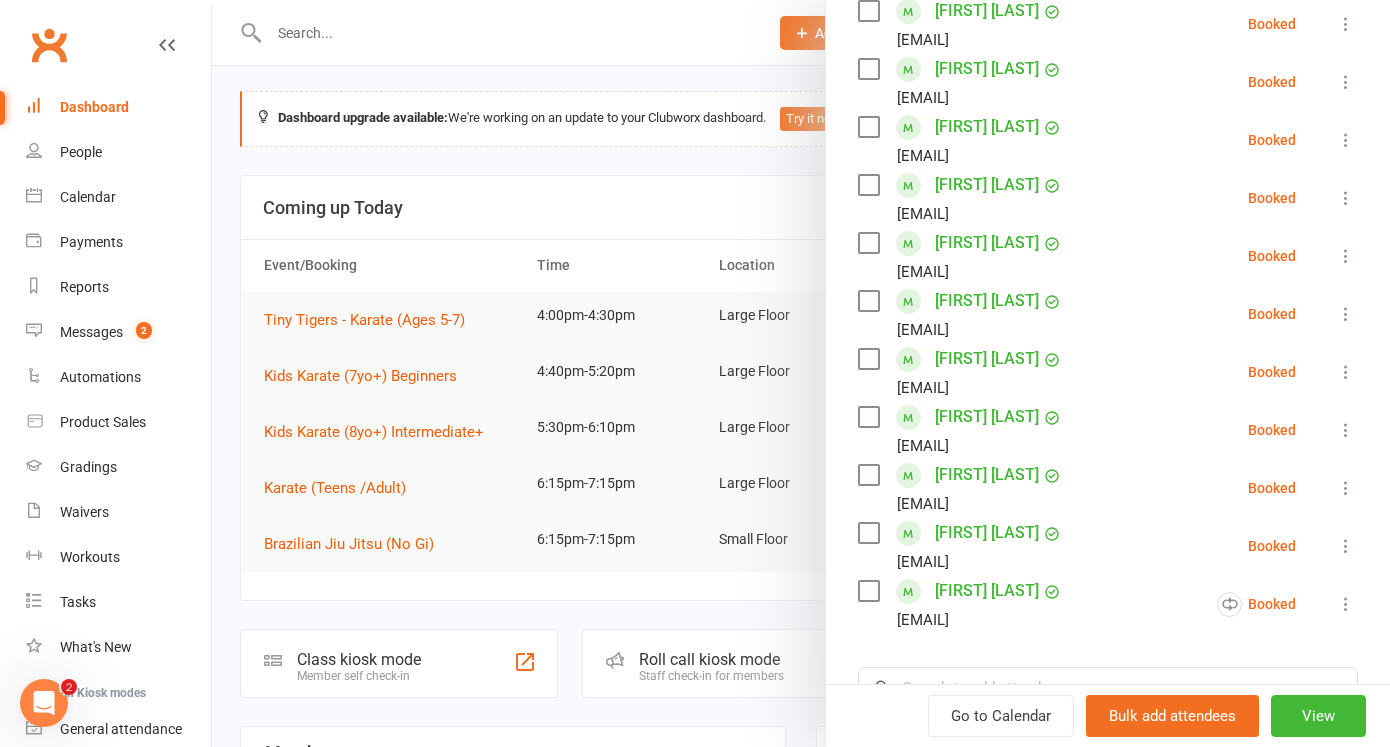 scroll, scrollTop: 422, scrollLeft: 0, axis: vertical 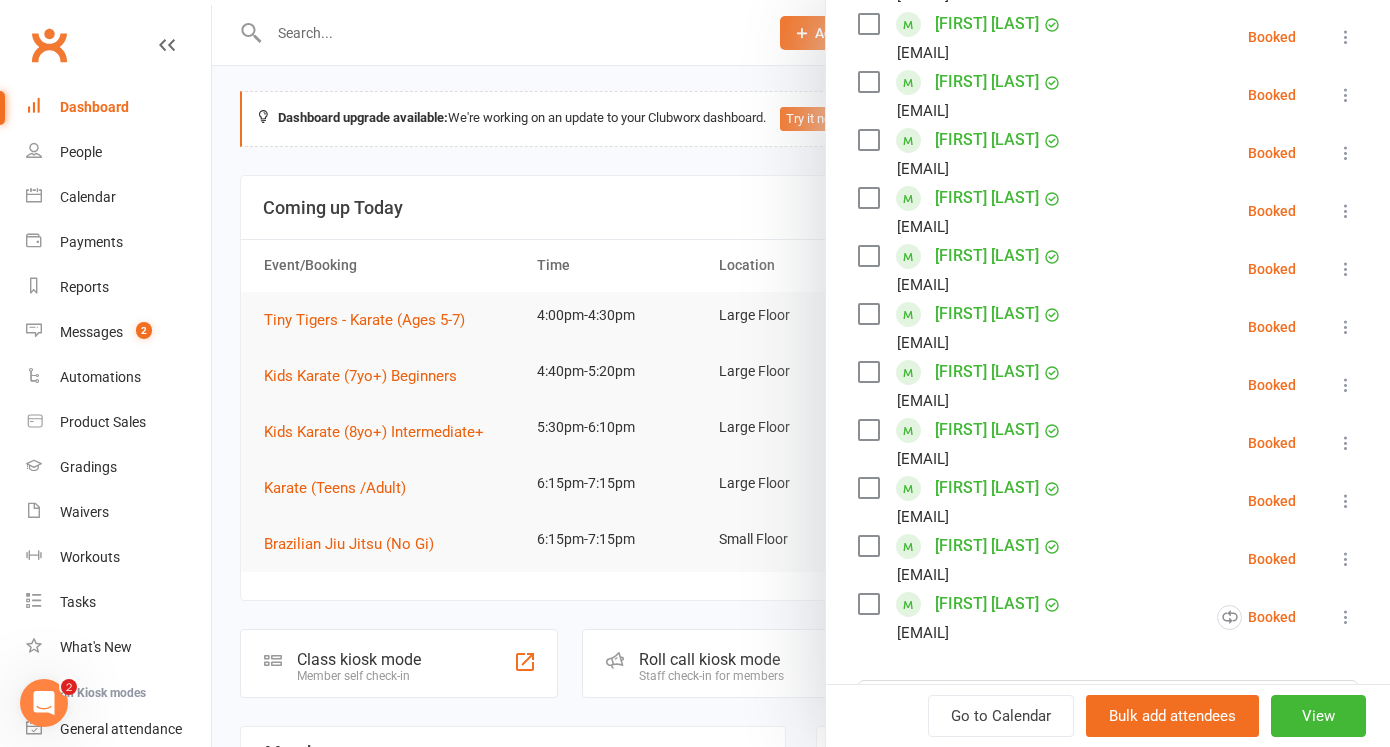 click at bounding box center (801, 373) 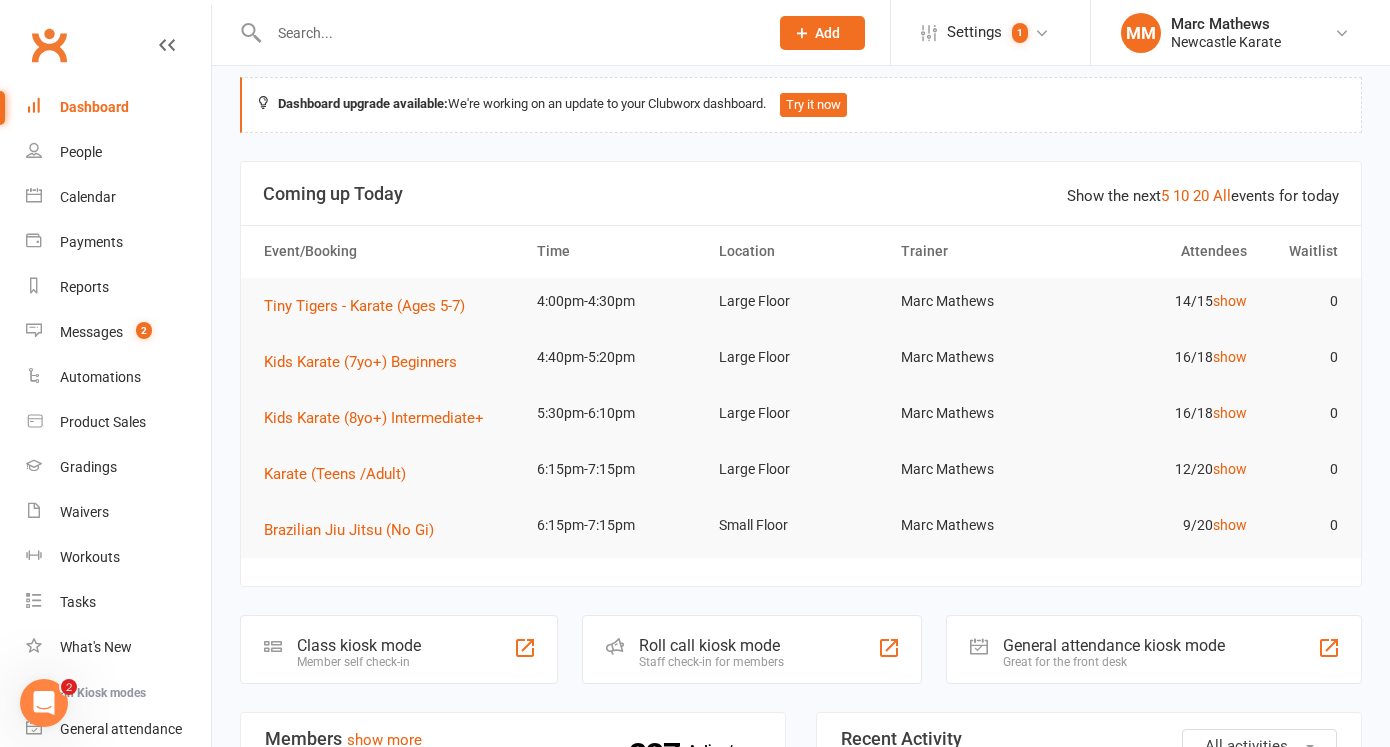 scroll, scrollTop: 0, scrollLeft: 0, axis: both 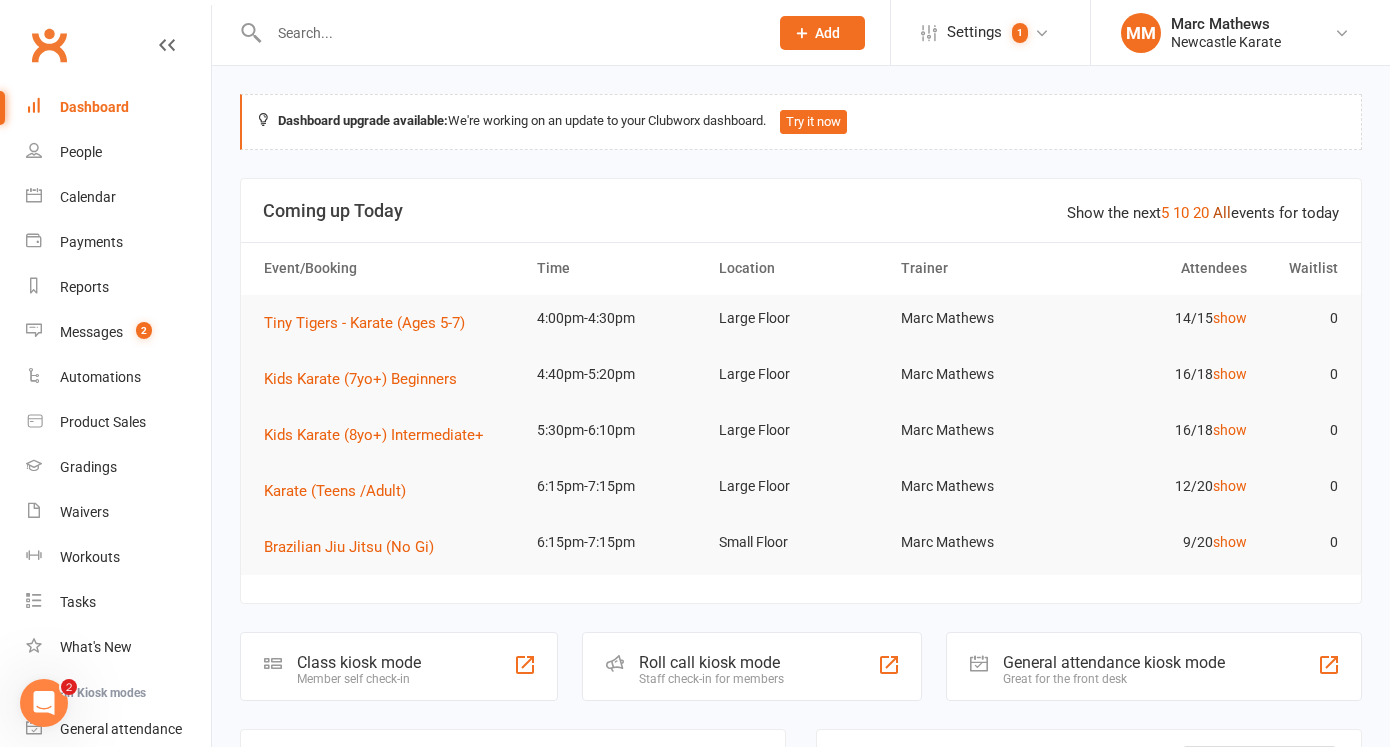 click on "All" at bounding box center [1222, 213] 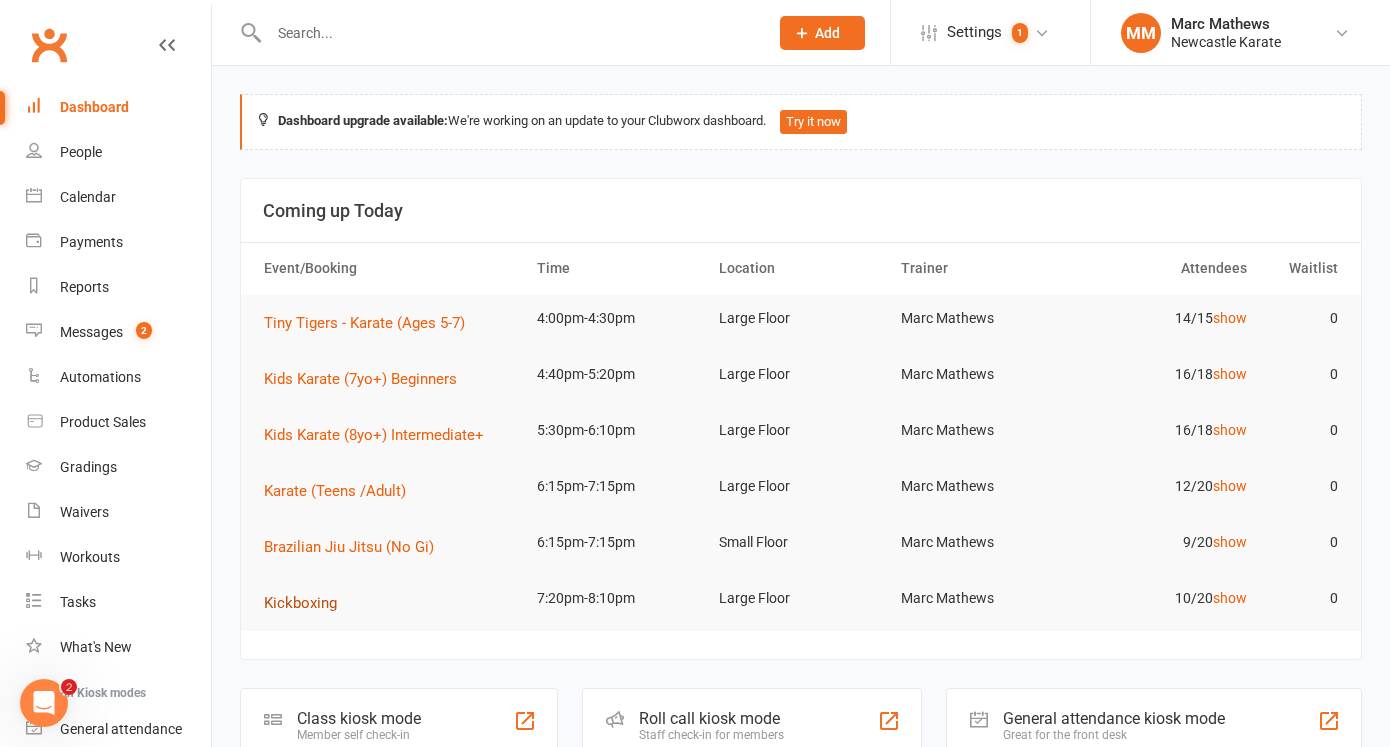 click on "Kickboxing" at bounding box center (300, 603) 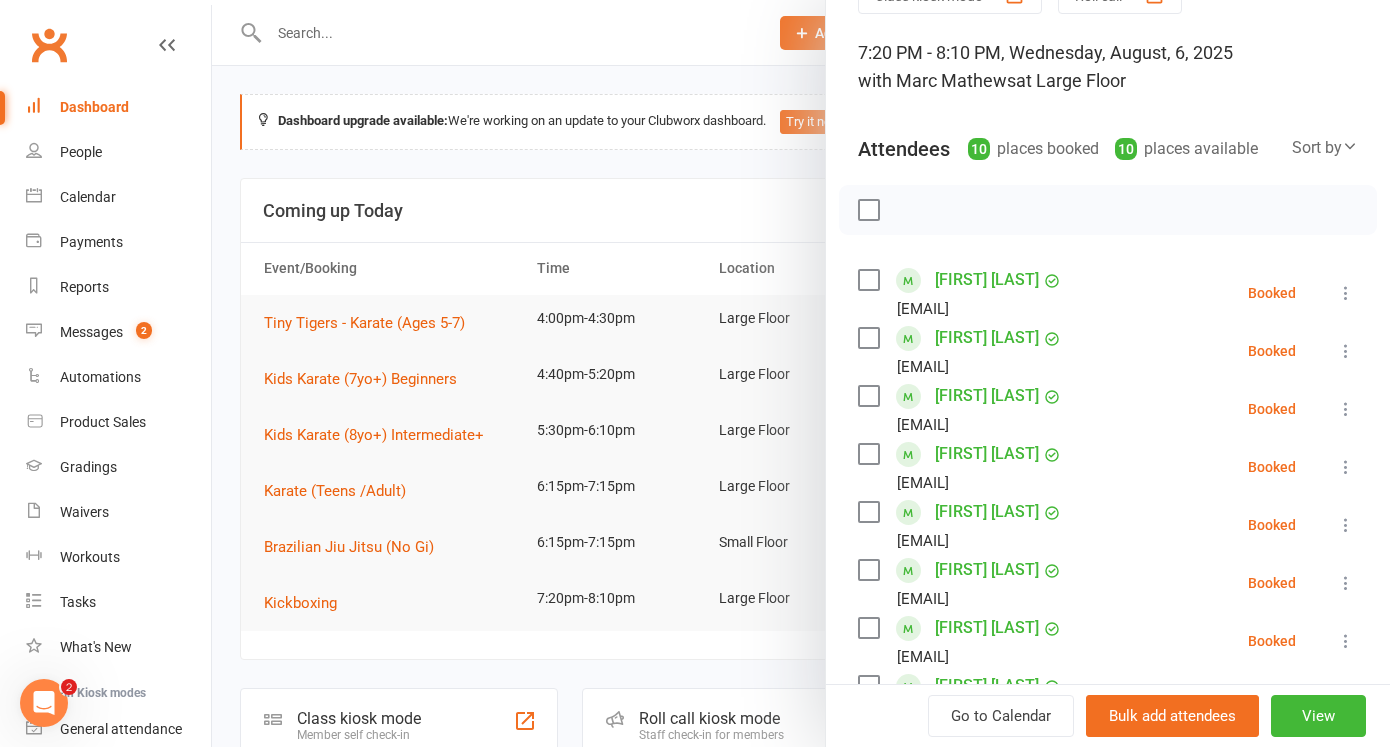 scroll, scrollTop: 97, scrollLeft: 0, axis: vertical 